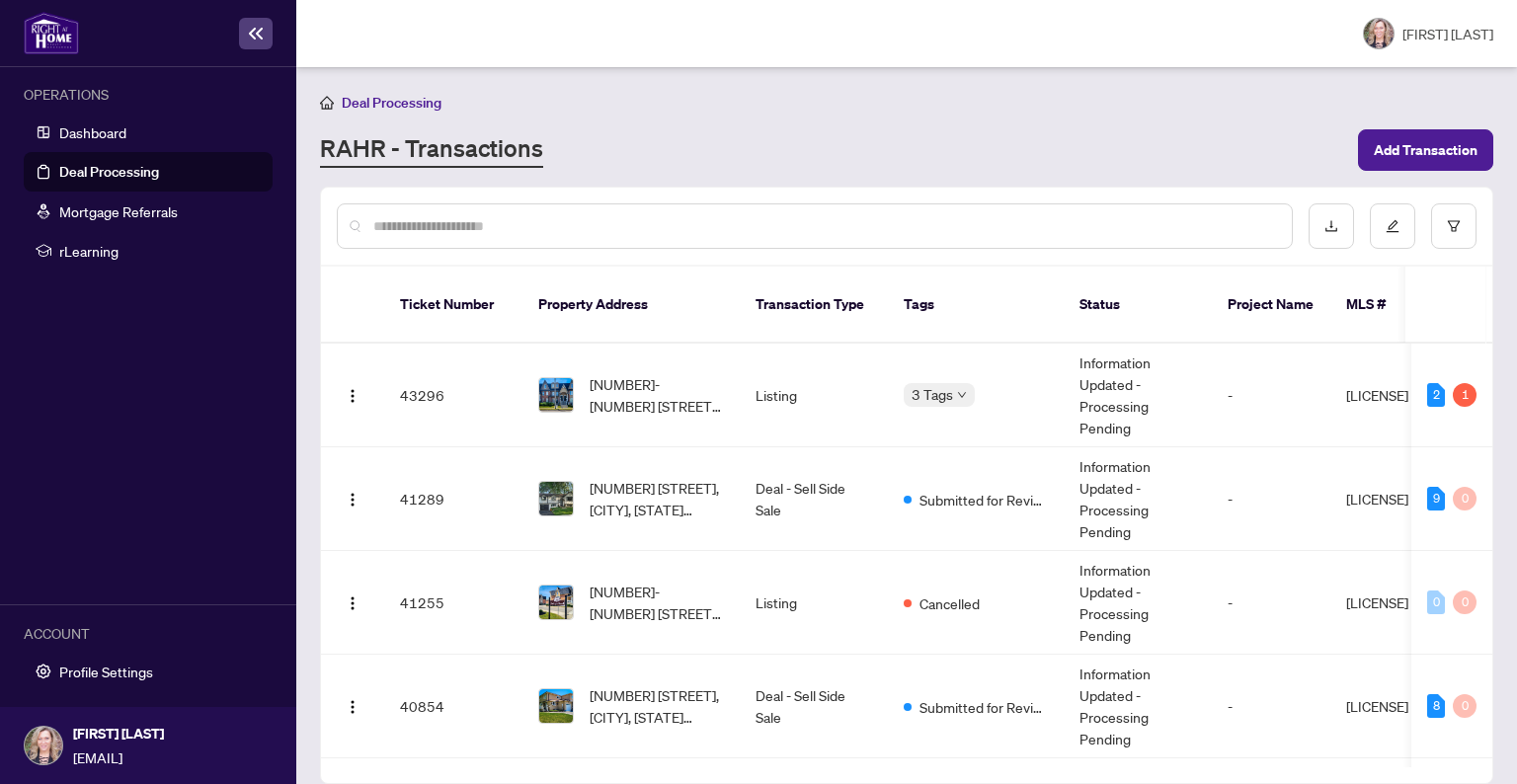 scroll, scrollTop: 0, scrollLeft: 0, axis: both 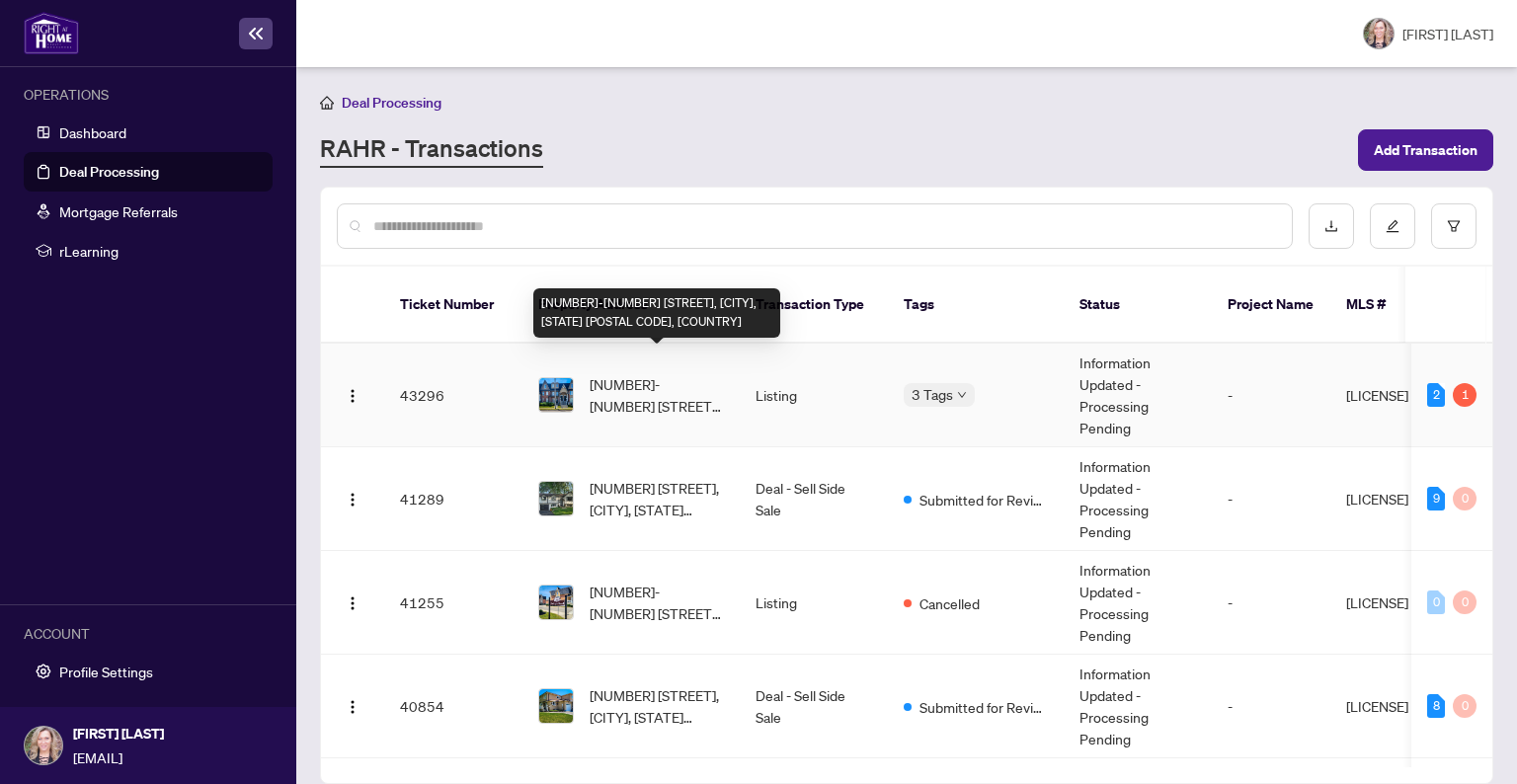 click on "[NUMBER]-[NUMBER] [STREET], [CITY], [STATE] [POSTAL CODE], [COUNTRY]" at bounding box center [657, 395] 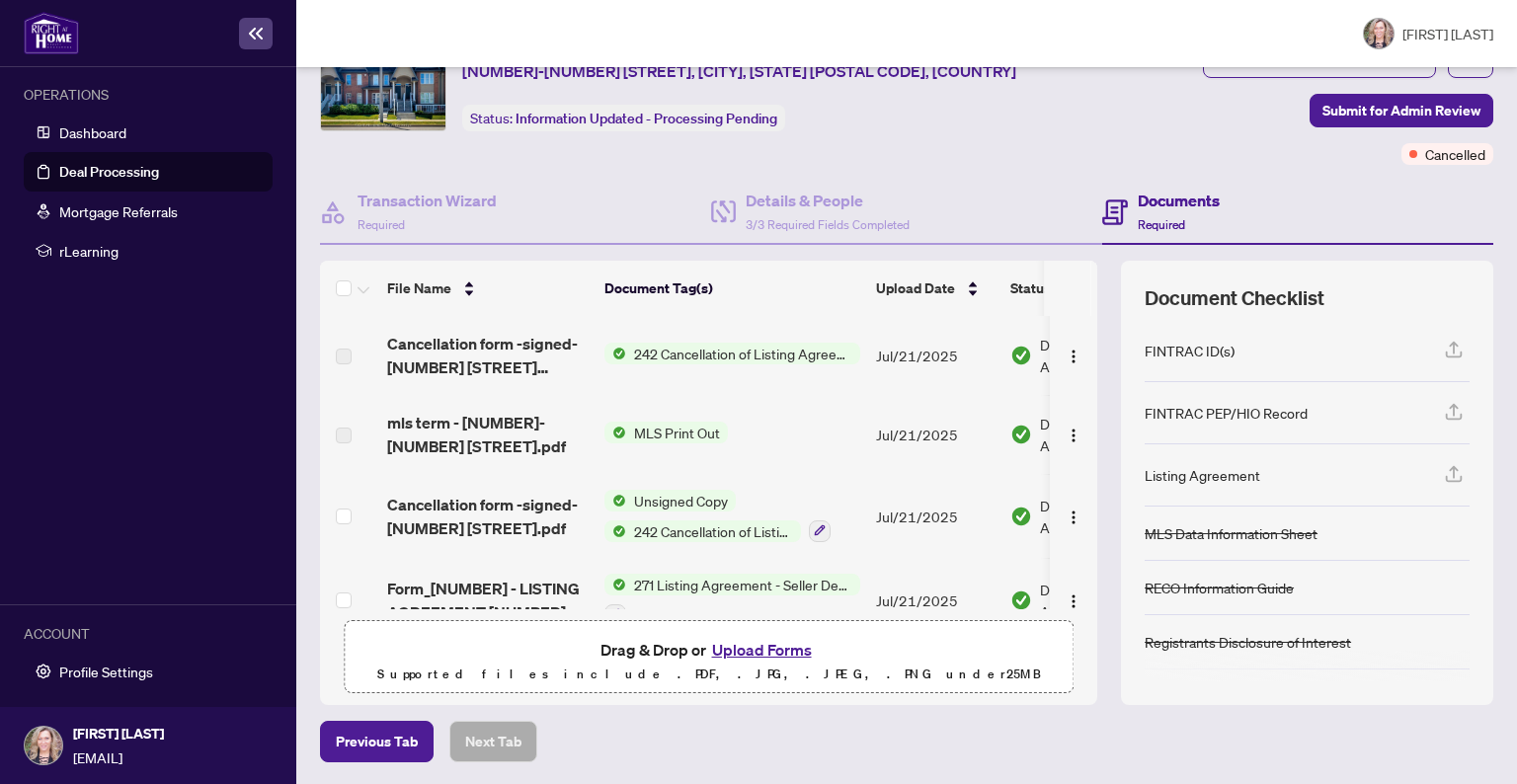 scroll, scrollTop: 0, scrollLeft: 0, axis: both 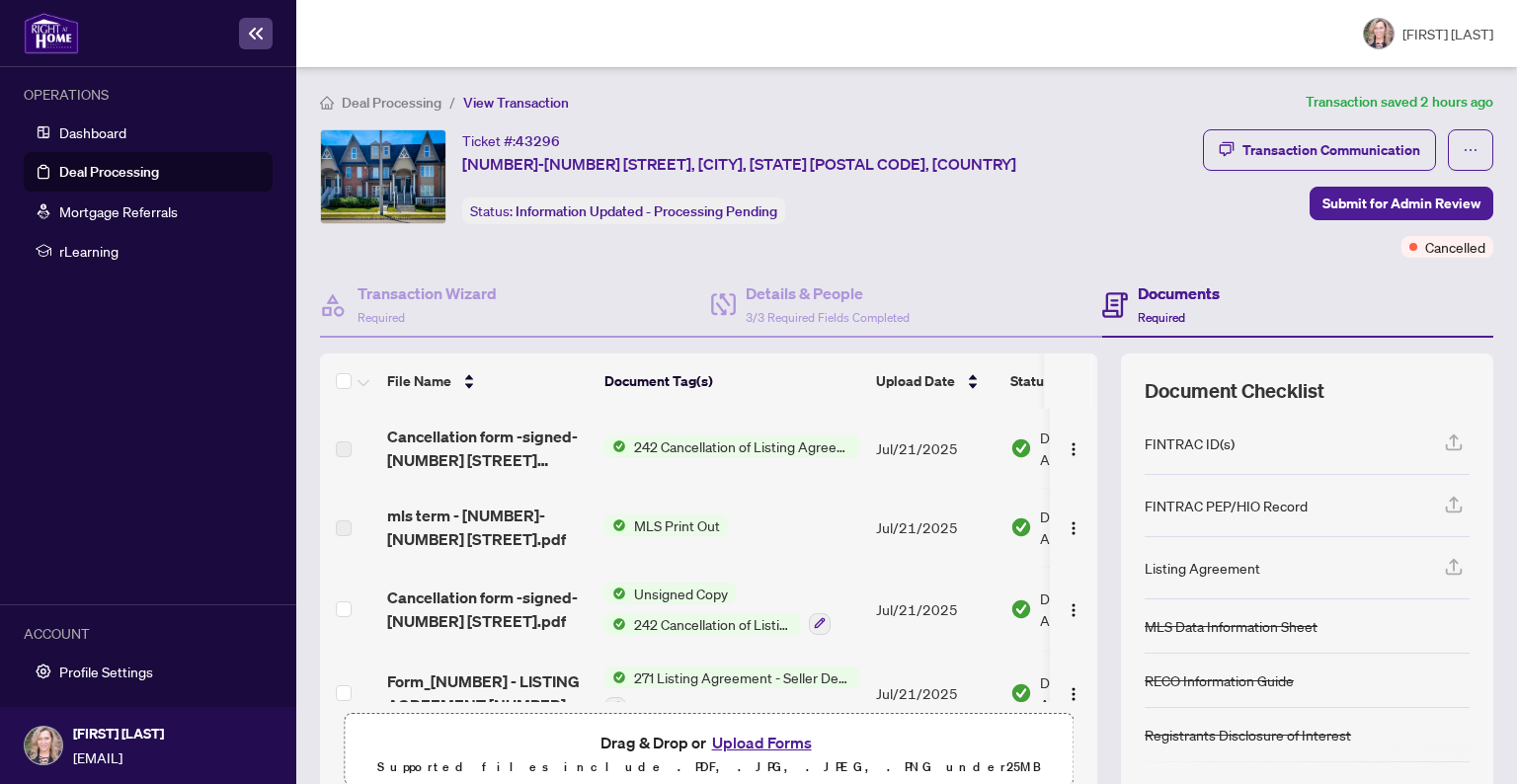 click on "Deal Processing" at bounding box center (391, 103) 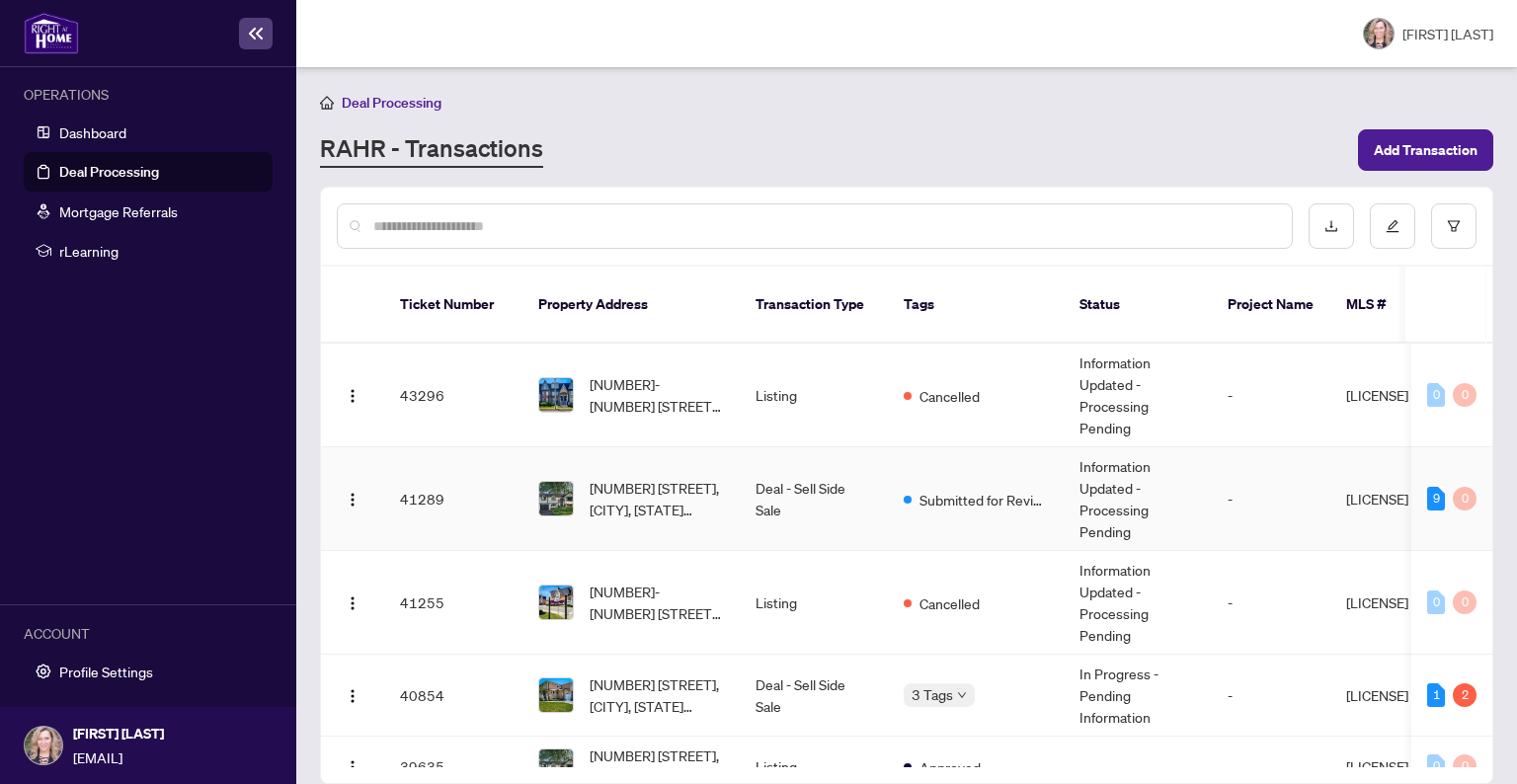 scroll, scrollTop: 99, scrollLeft: 0, axis: vertical 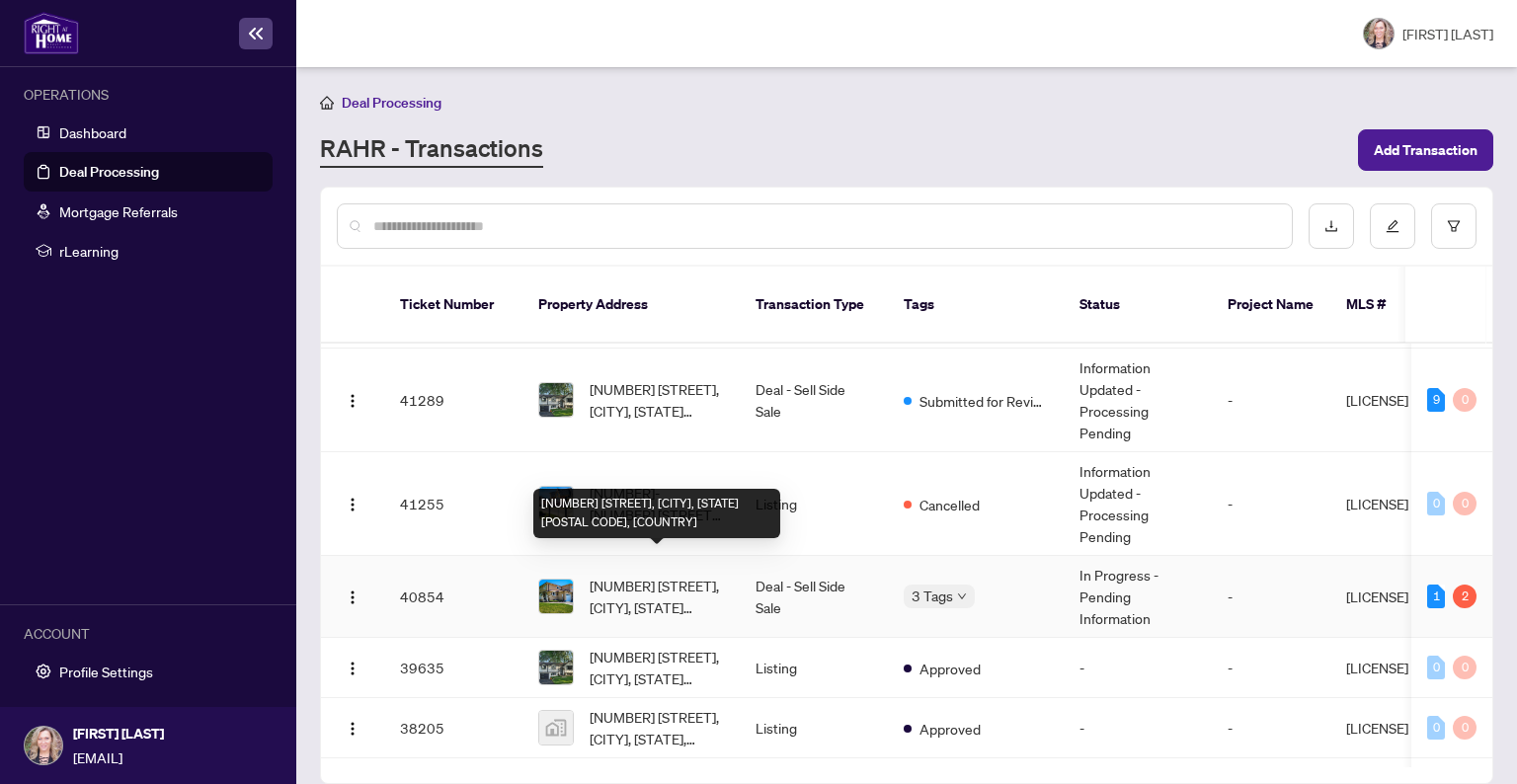 click on "[NUMBER] [STREET], [CITY], [STATE] [POSTAL CODE], [COUNTRY]" at bounding box center (657, 596) 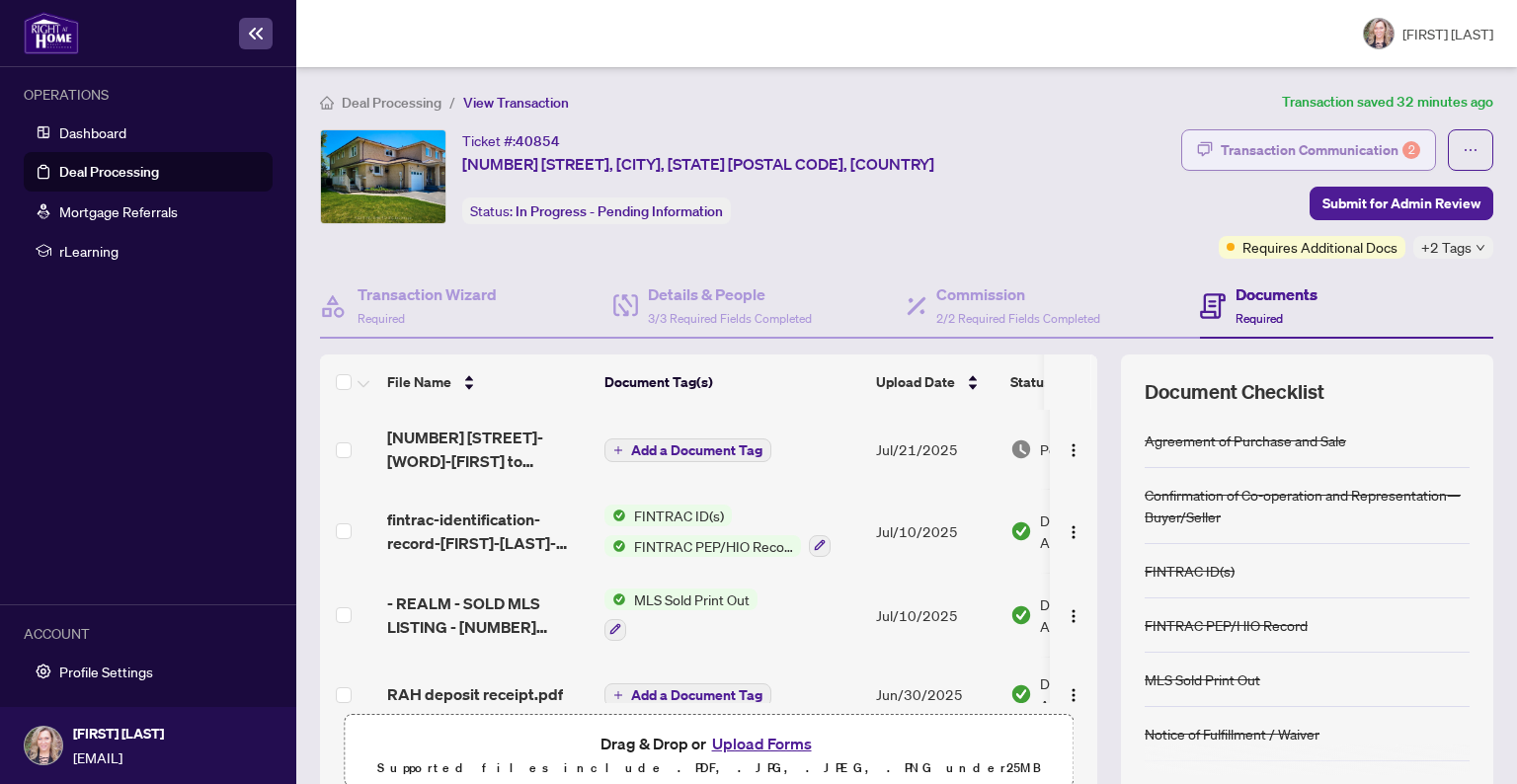 click on "Transaction Communication 2" at bounding box center (1320, 150) 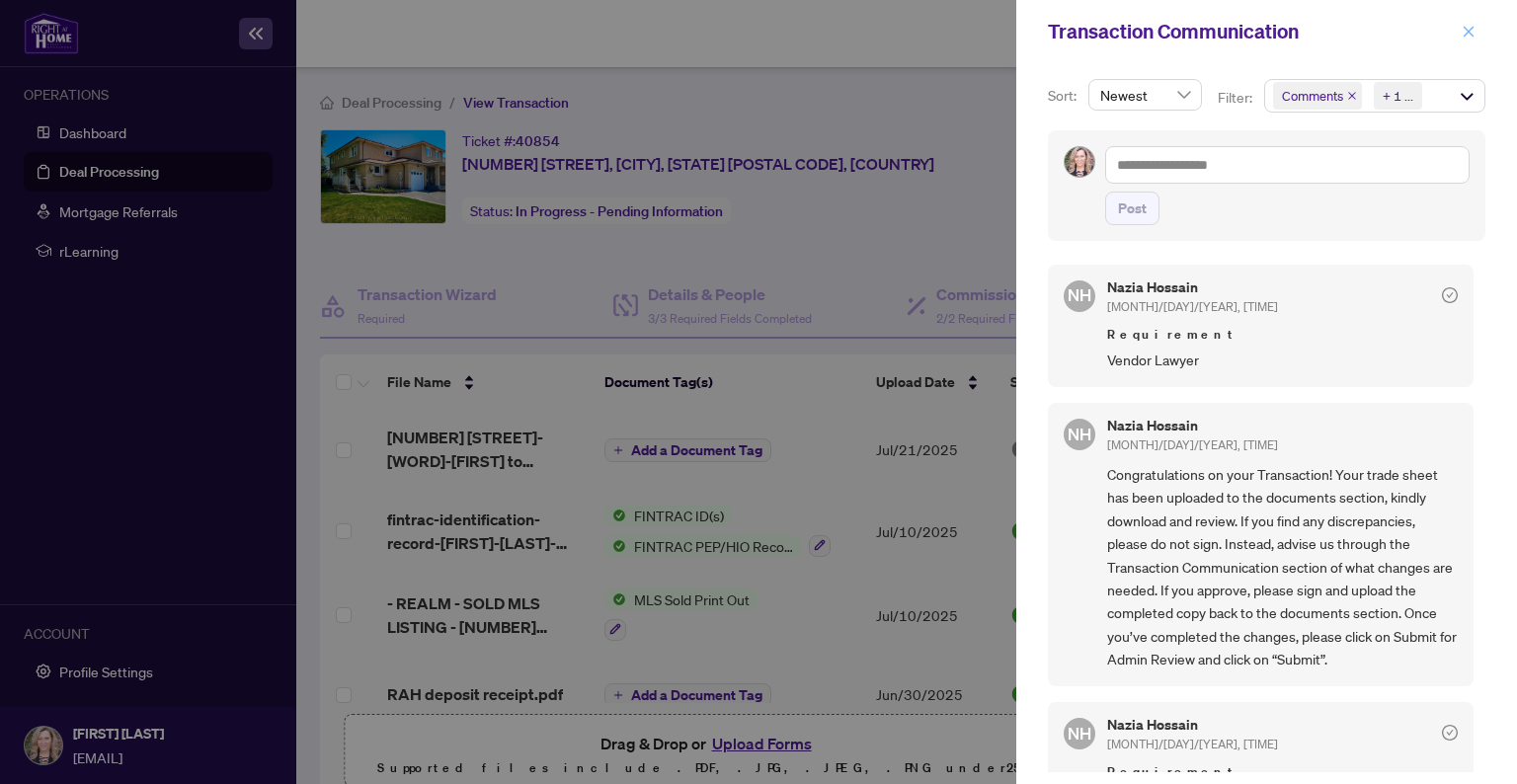 click 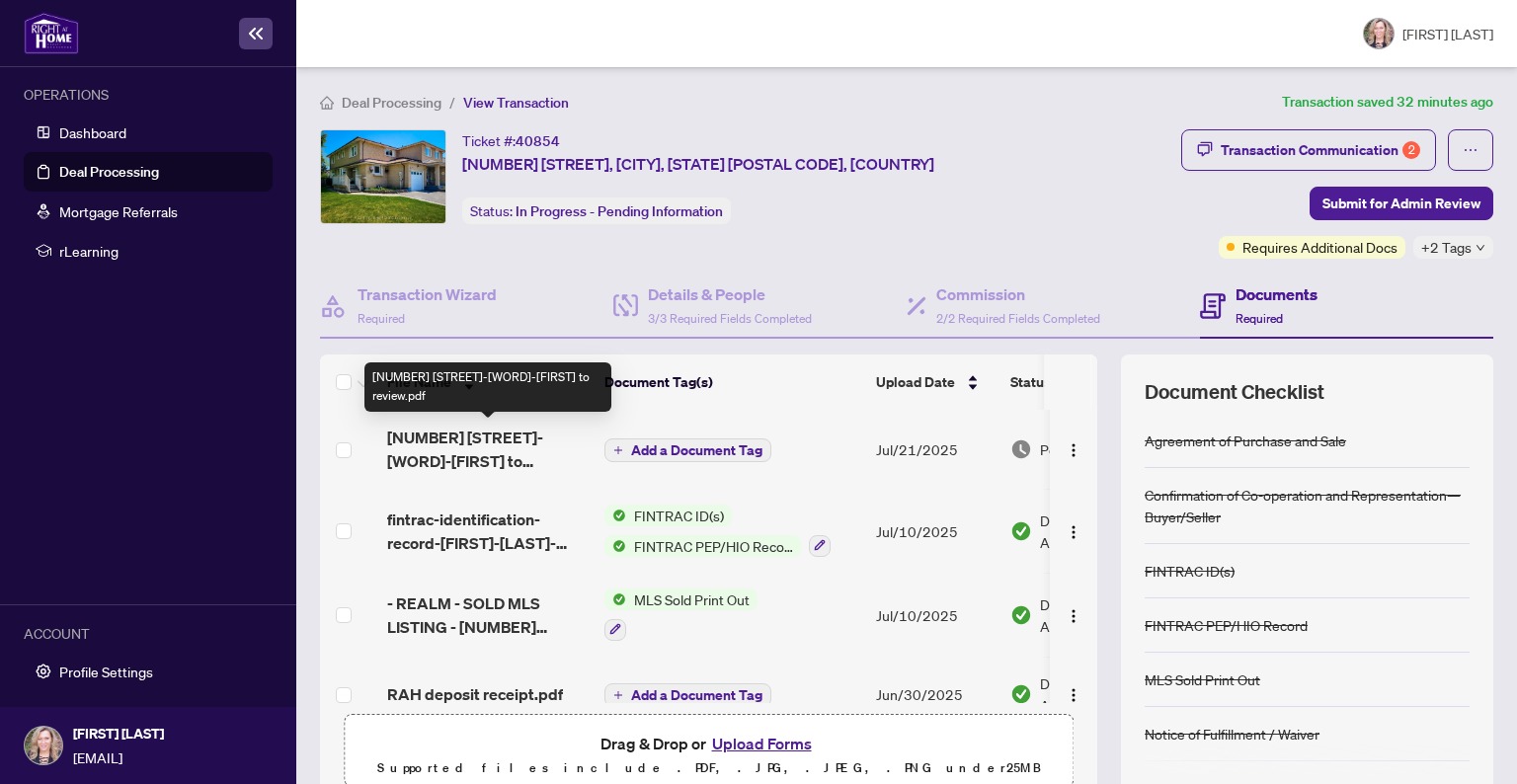 click on "[NUMBER] [STREET]-[WORD]-[FIRST] to review.pdf" at bounding box center [488, 449] 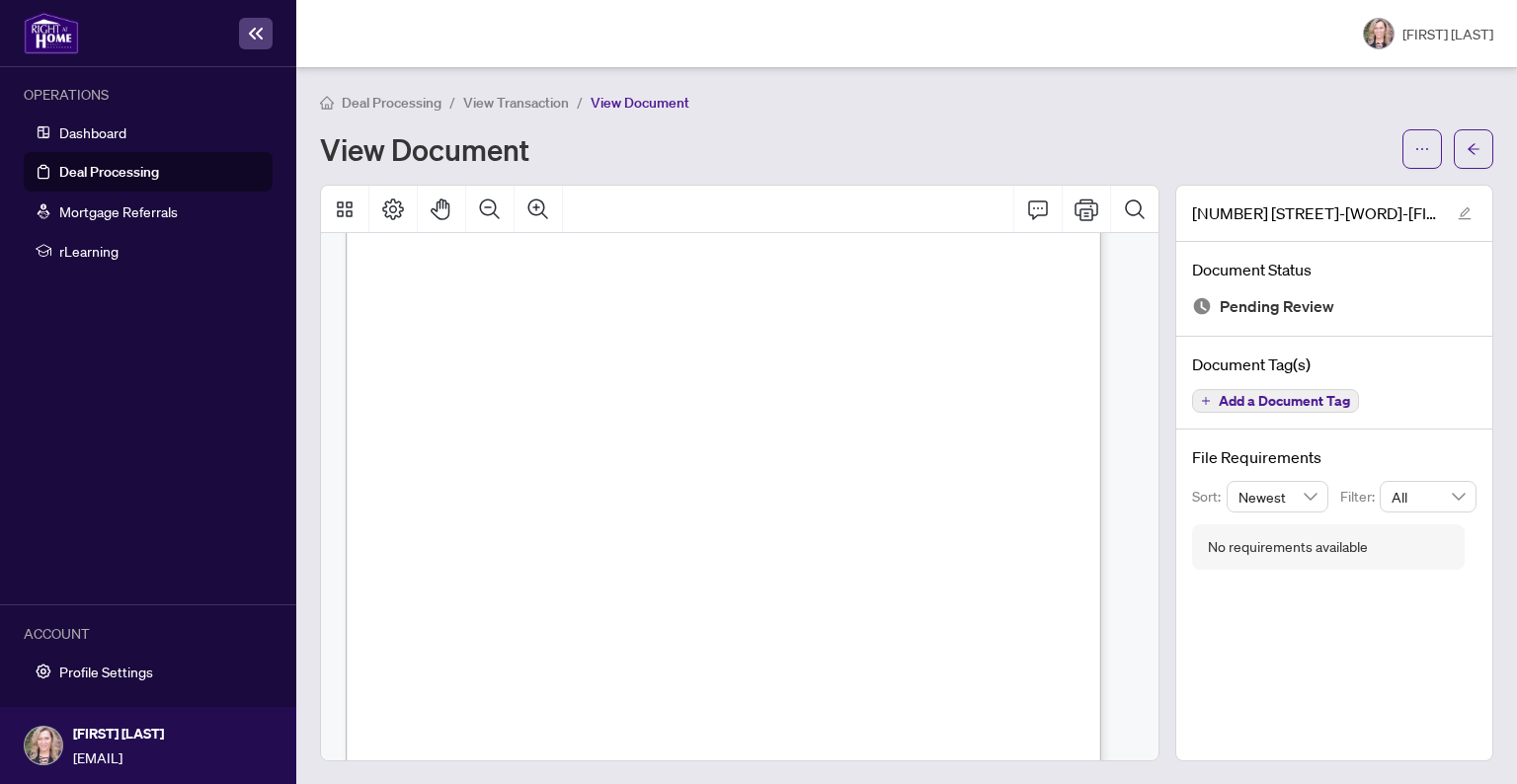 scroll, scrollTop: 197, scrollLeft: 0, axis: vertical 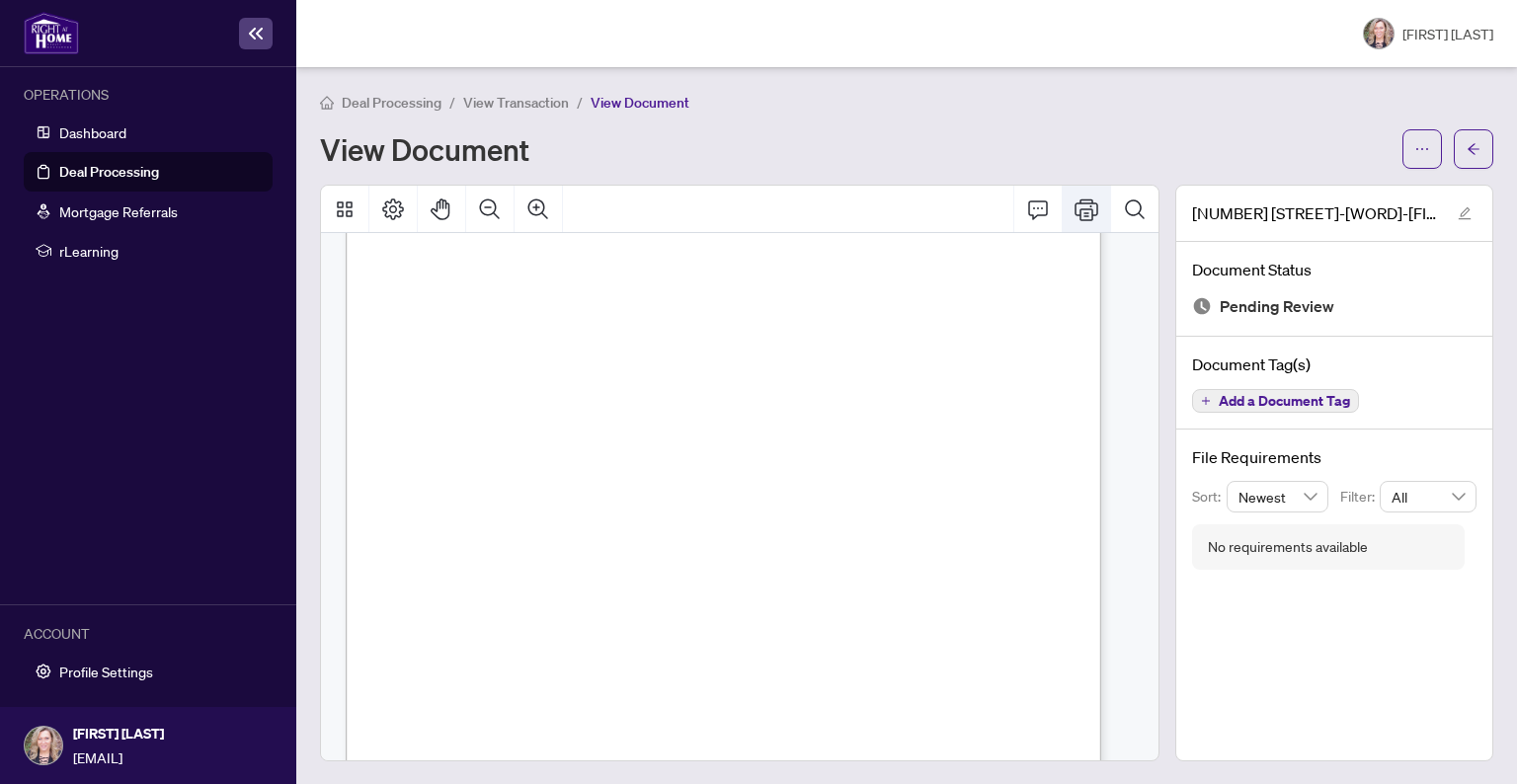 click 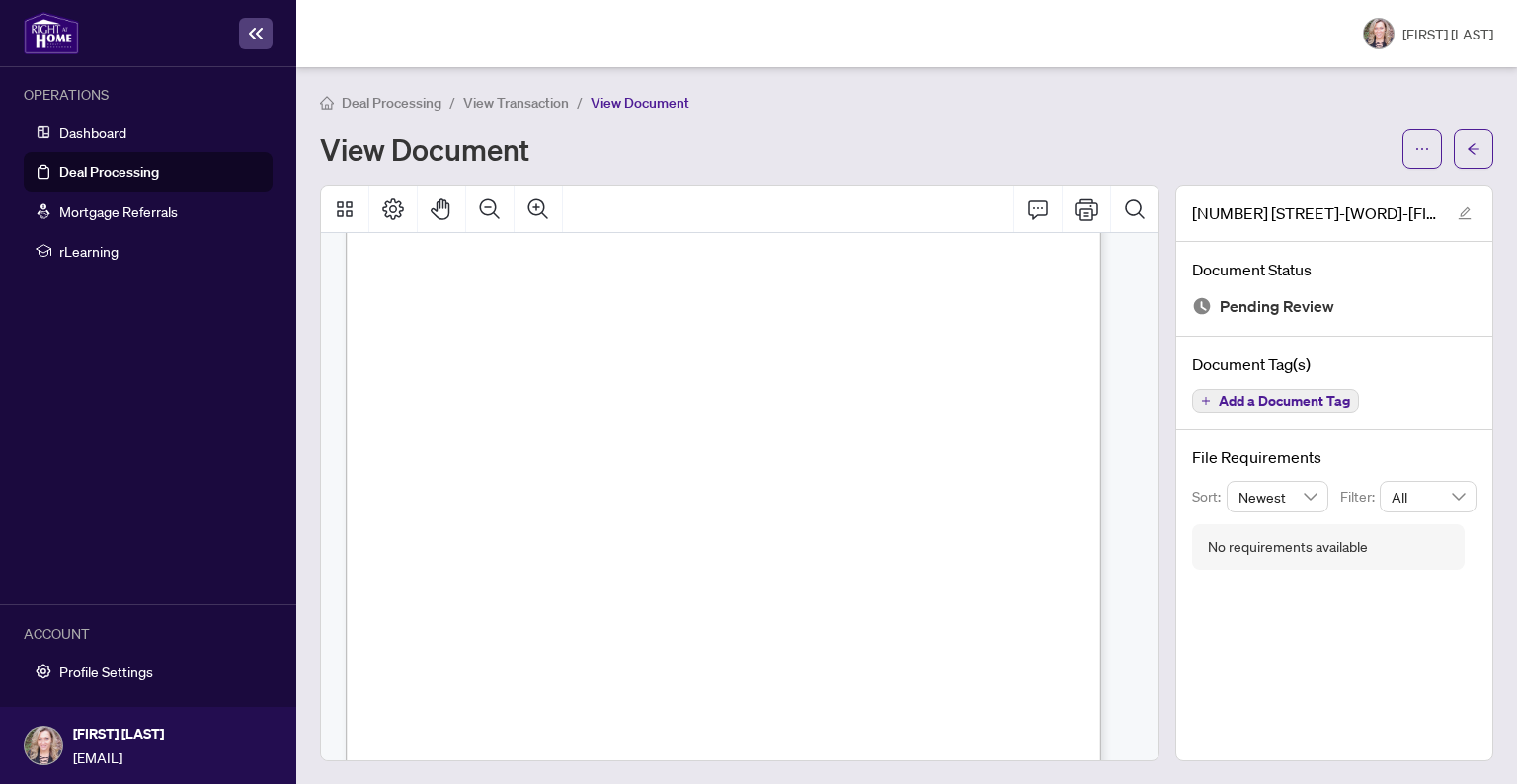 scroll, scrollTop: 489, scrollLeft: 0, axis: vertical 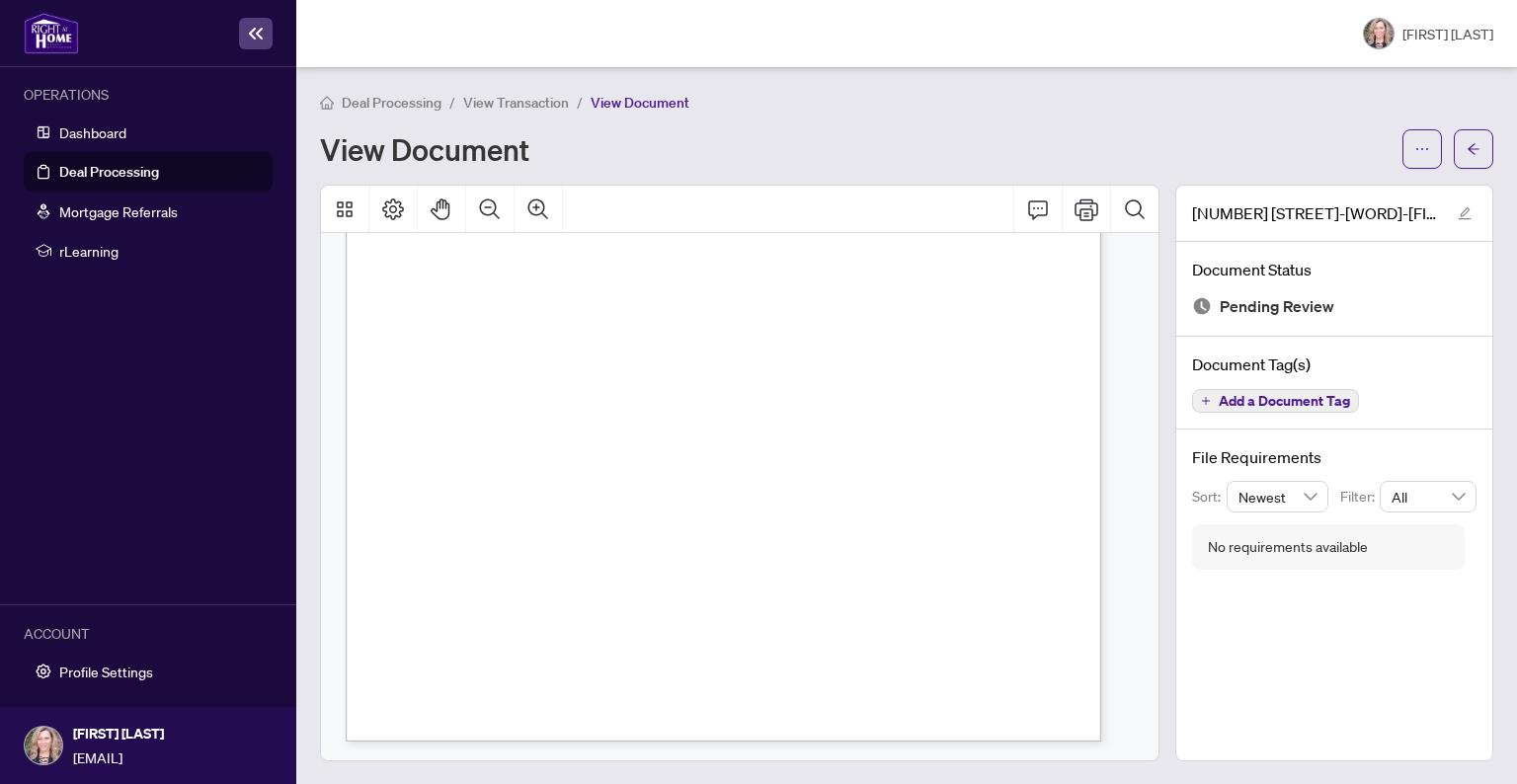 click on "Deal Processing" at bounding box center [391, 103] 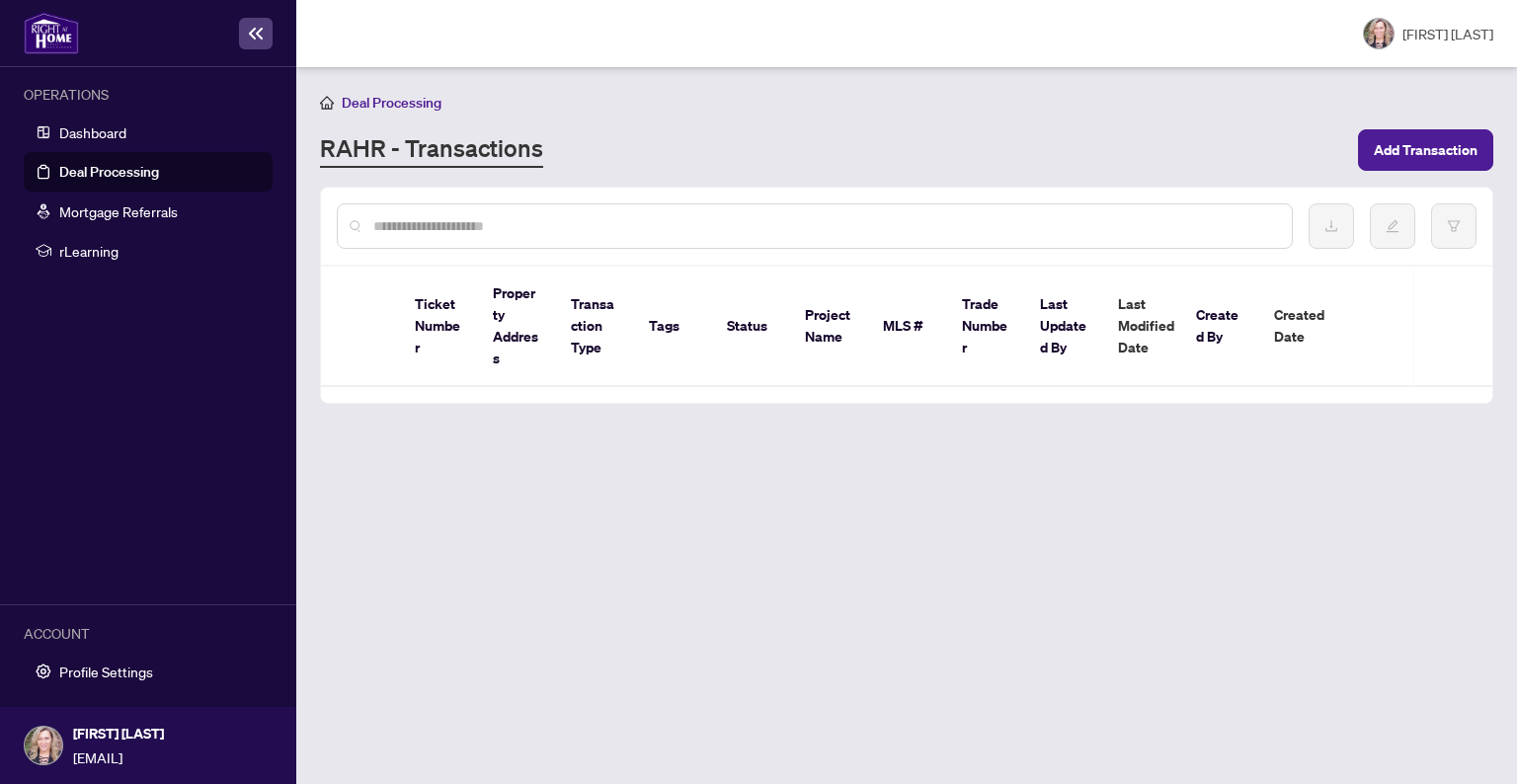 scroll, scrollTop: 0, scrollLeft: 0, axis: both 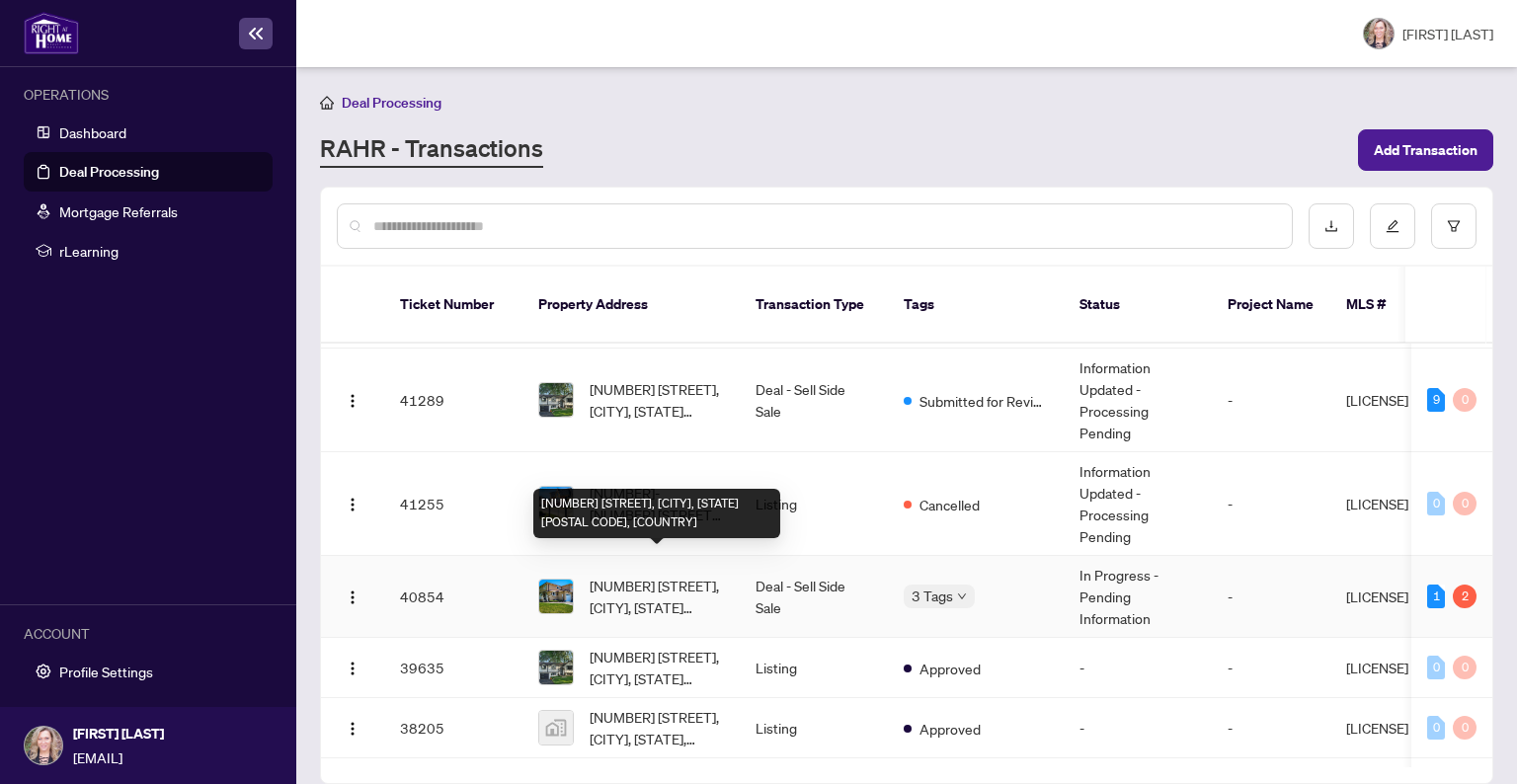 click on "[NUMBER] [STREET], [CITY], [STATE] [POSTAL CODE], [COUNTRY]" at bounding box center (657, 596) 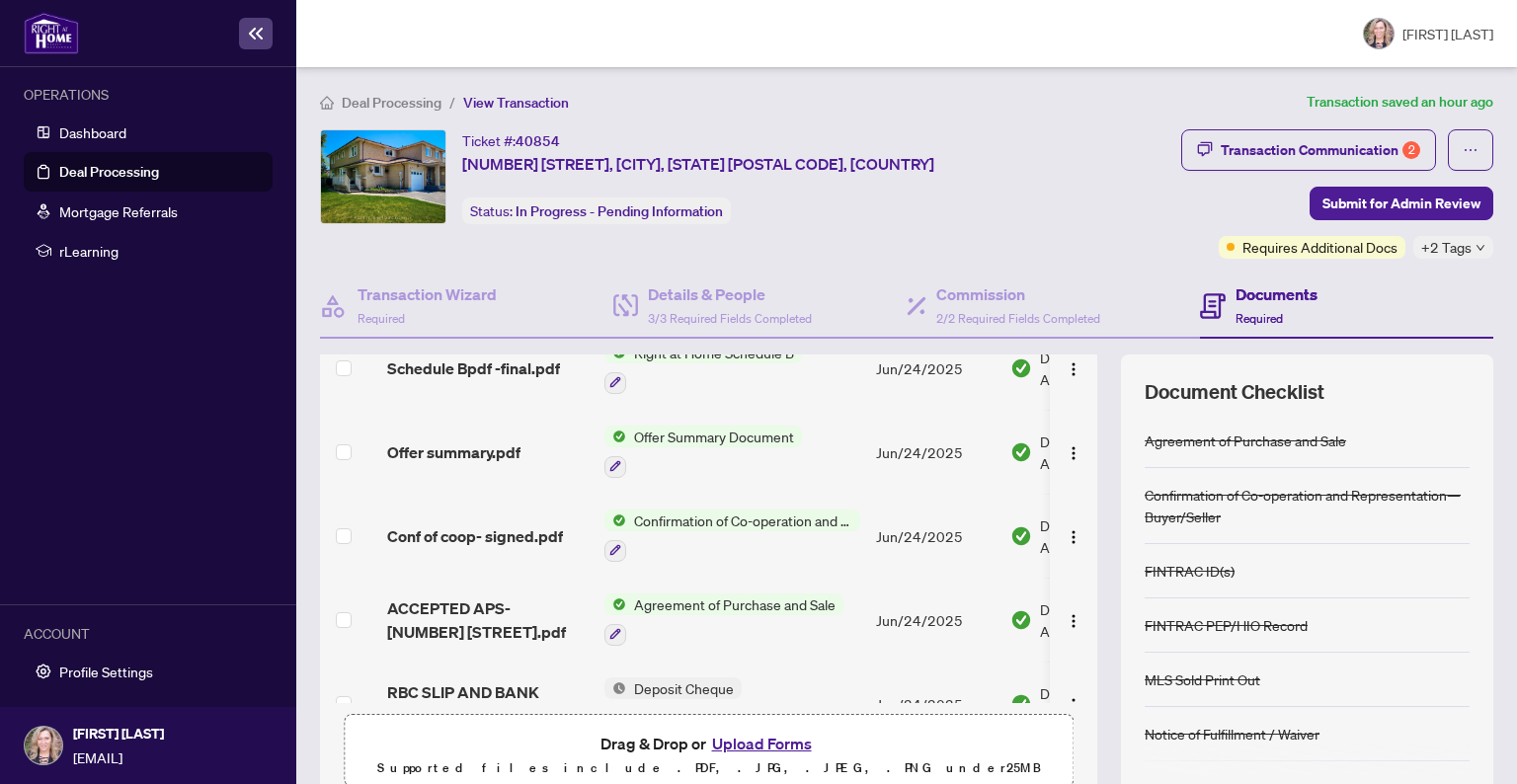 scroll, scrollTop: 592, scrollLeft: 0, axis: vertical 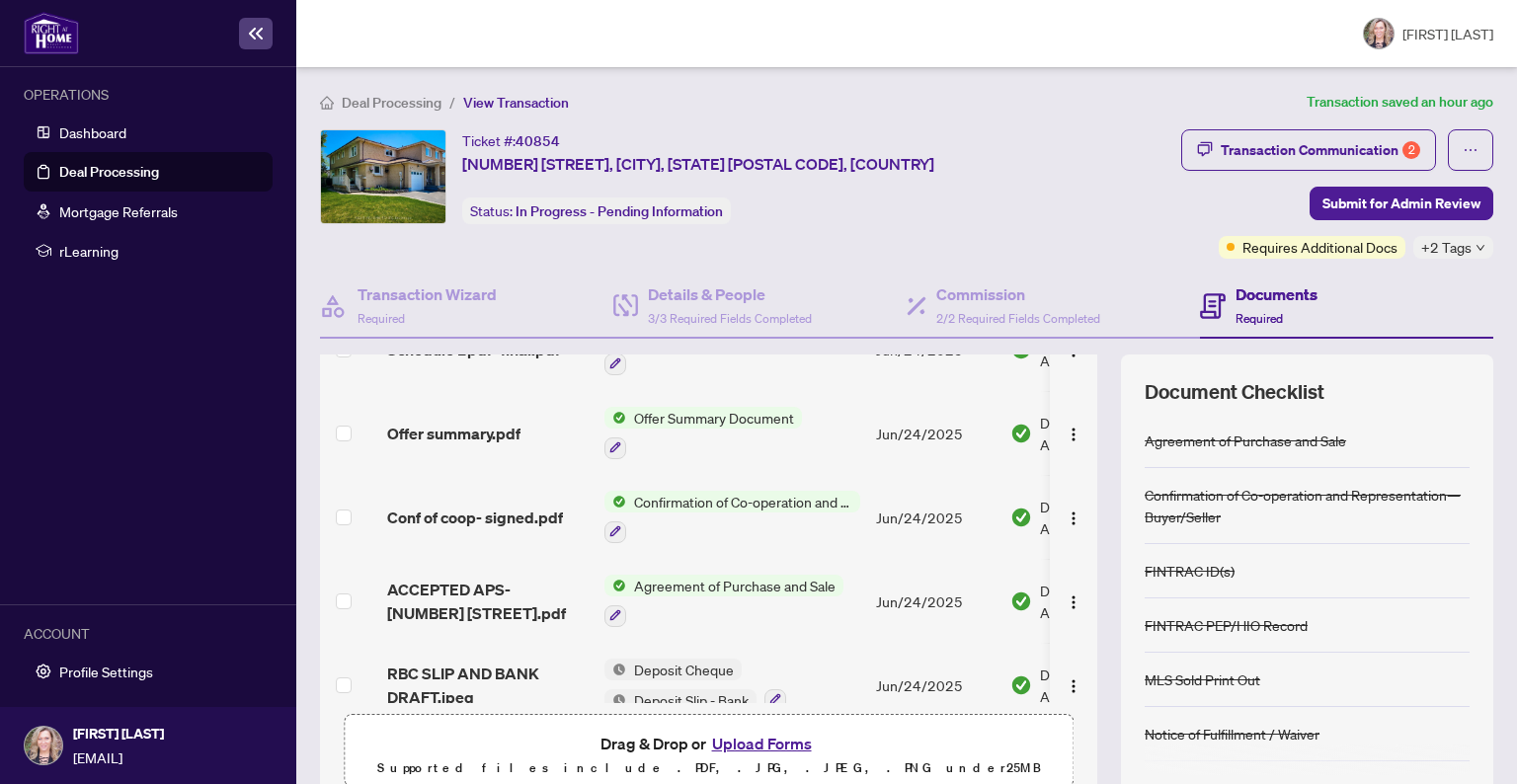 click on "Upload Forms" at bounding box center (761, 744) 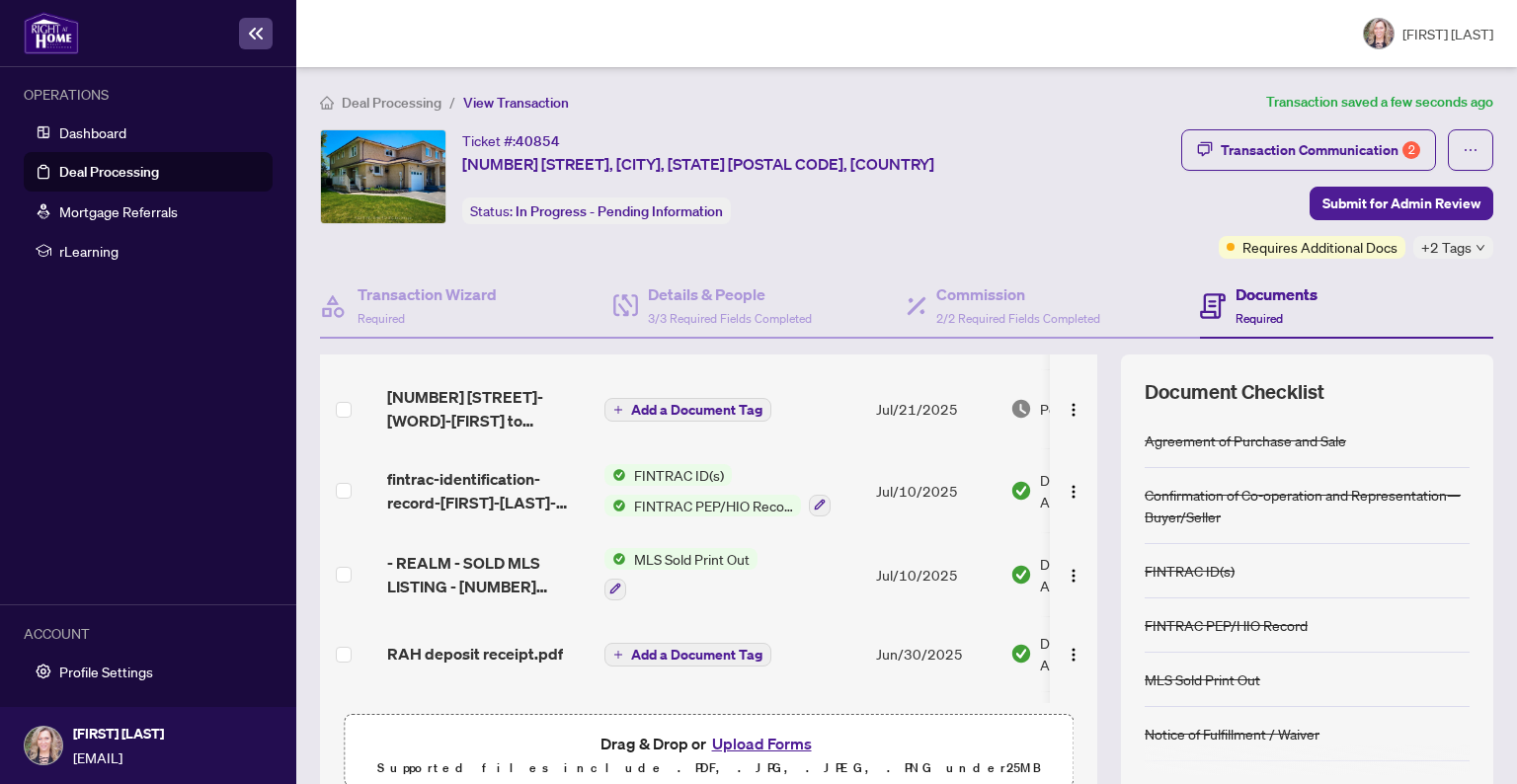 scroll, scrollTop: 0, scrollLeft: 0, axis: both 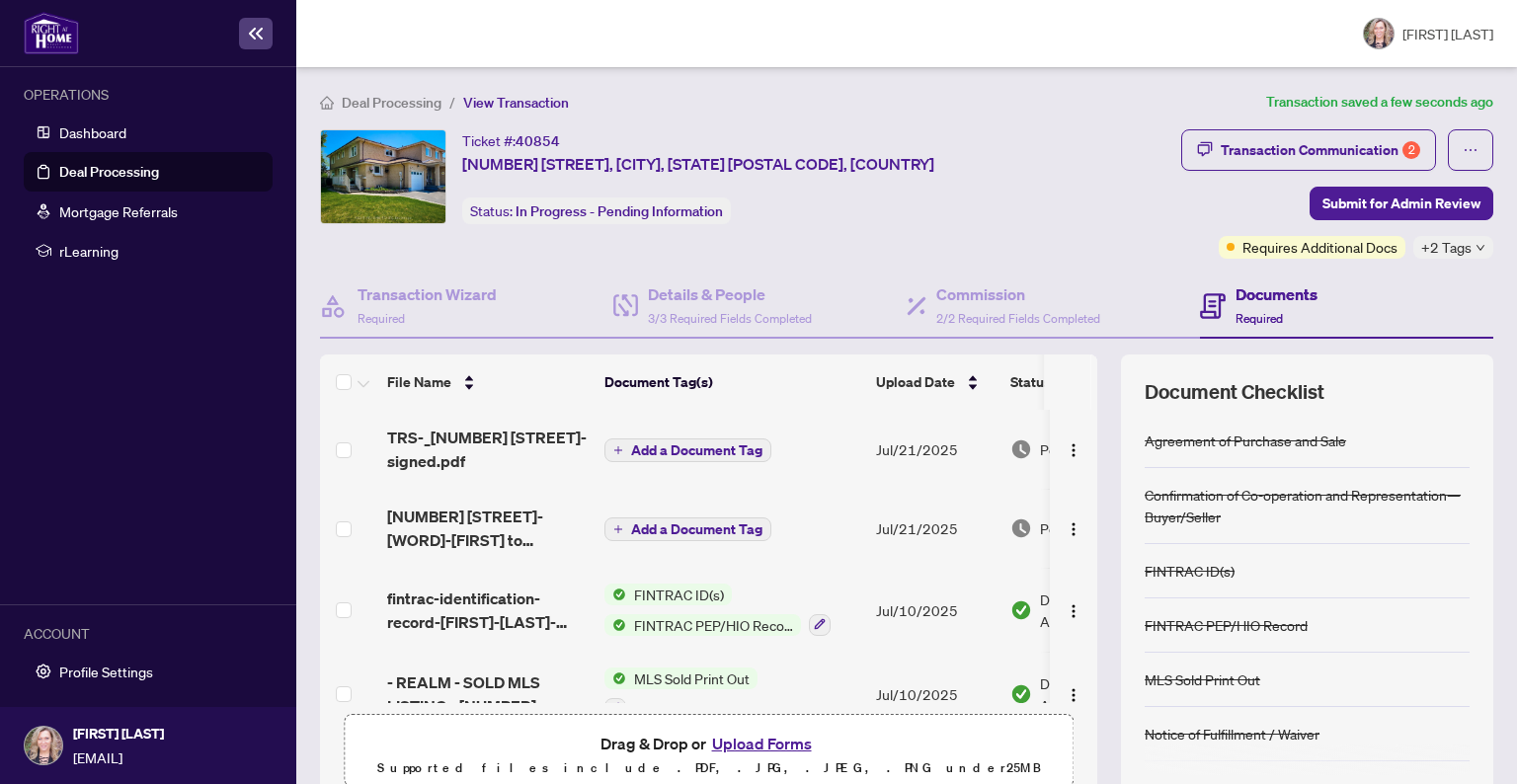 click on "Add a Document Tag" at bounding box center [696, 450] 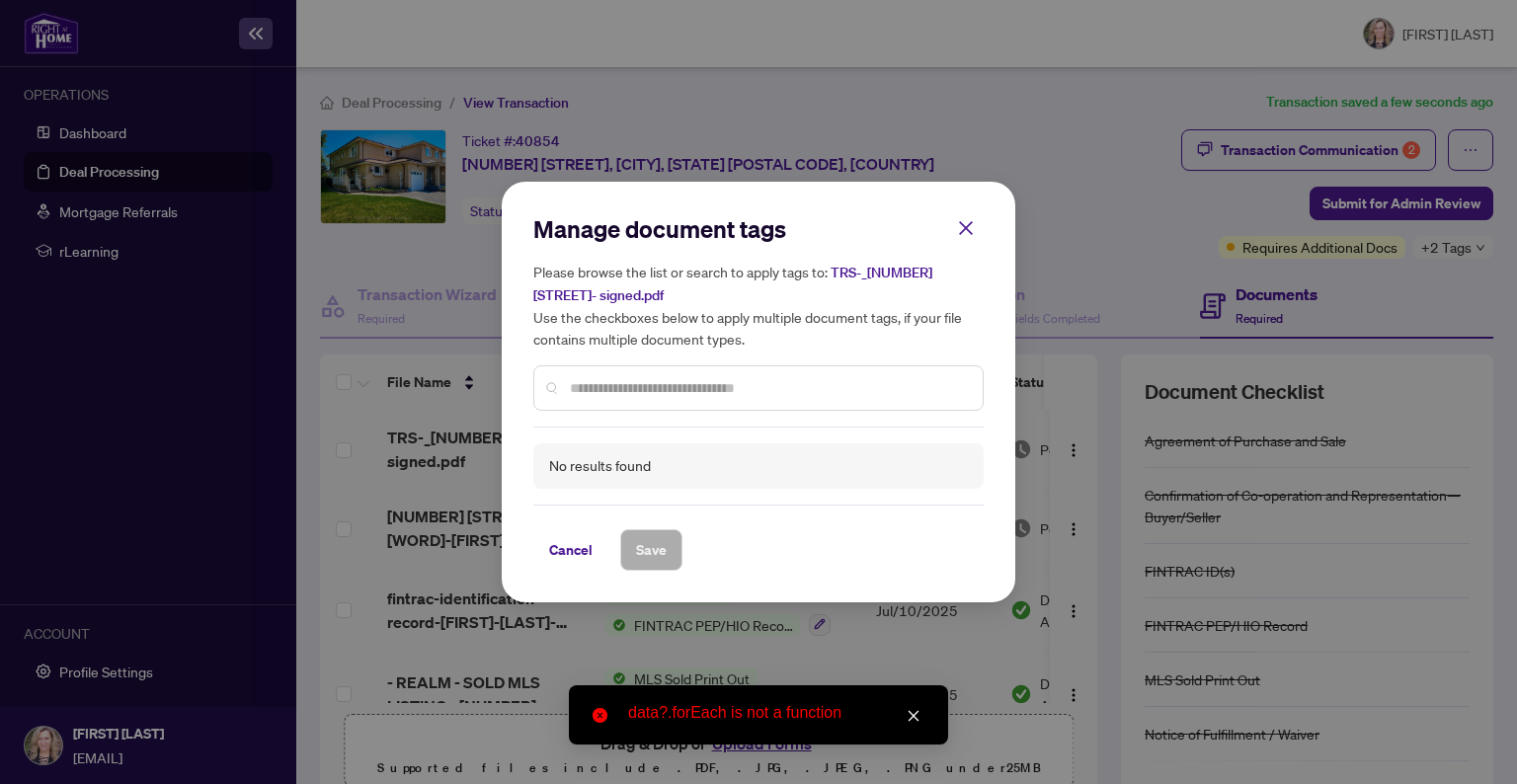 click on "Please browse the list or search to apply tags to:   TRS-_[NUMBER] [STREET]- signed.pdf   Use the checkboxes below to apply multiple document tags, if your file contains multiple document types." at bounding box center [758, 336] 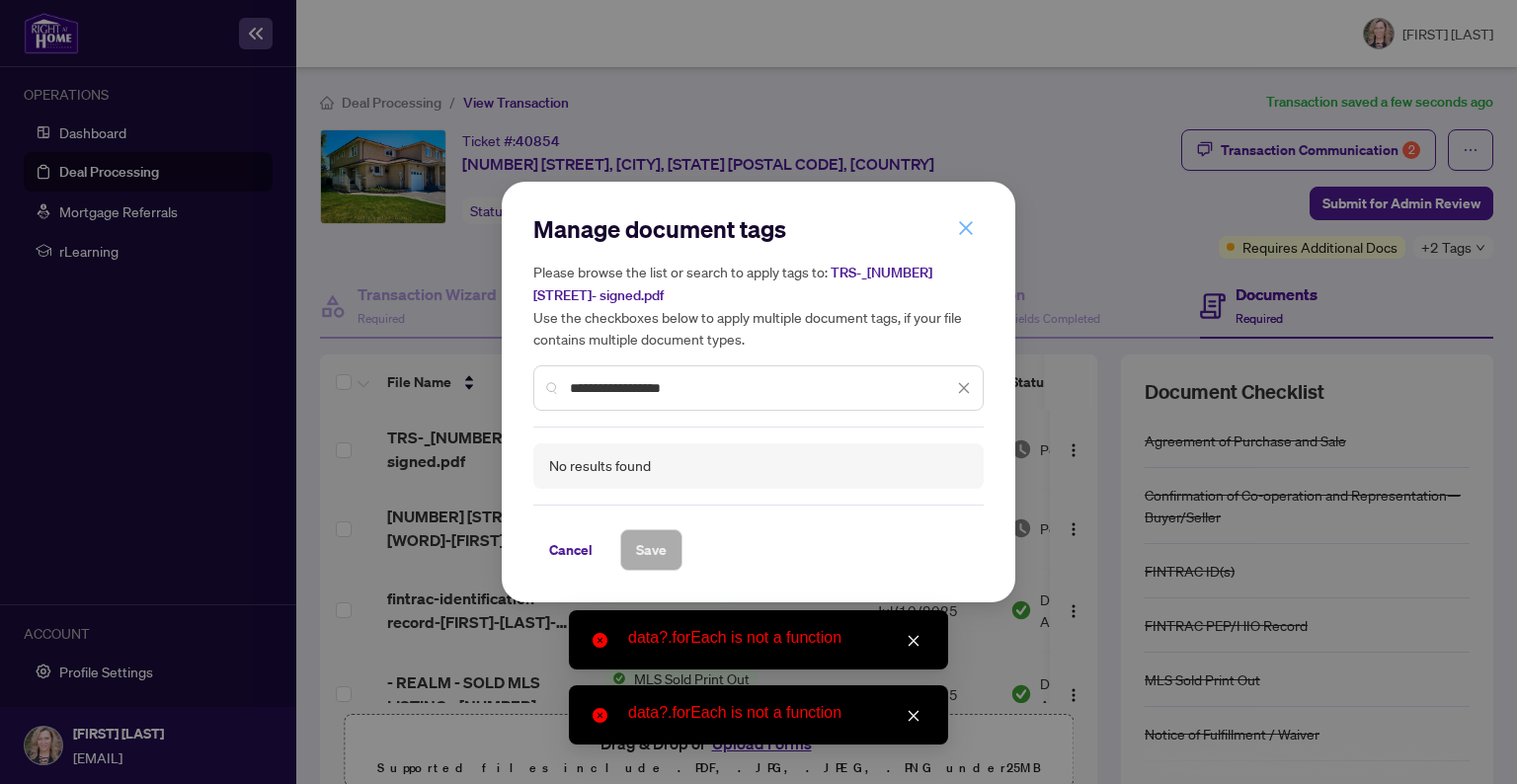 type on "**********" 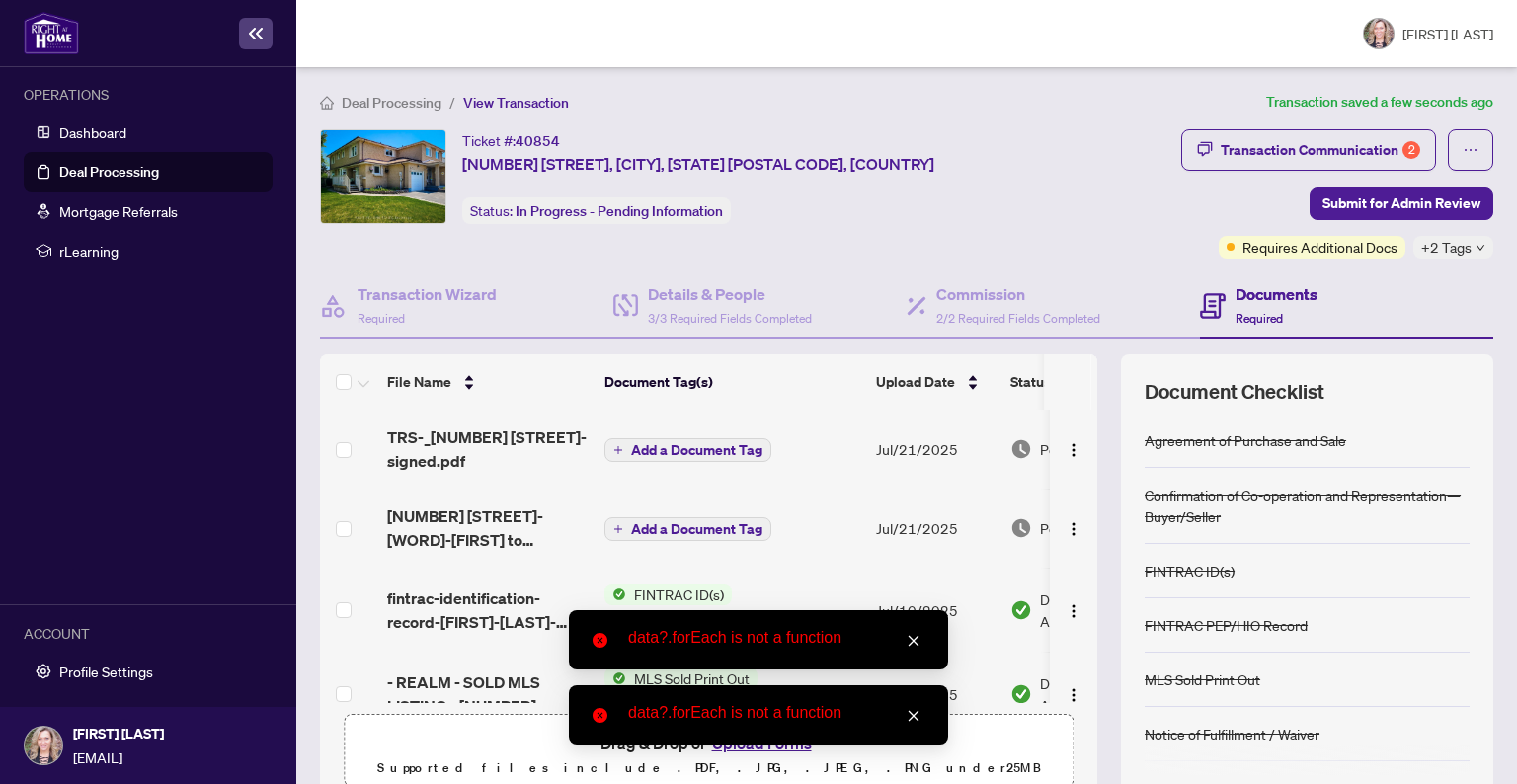 click at bounding box center [914, 641] 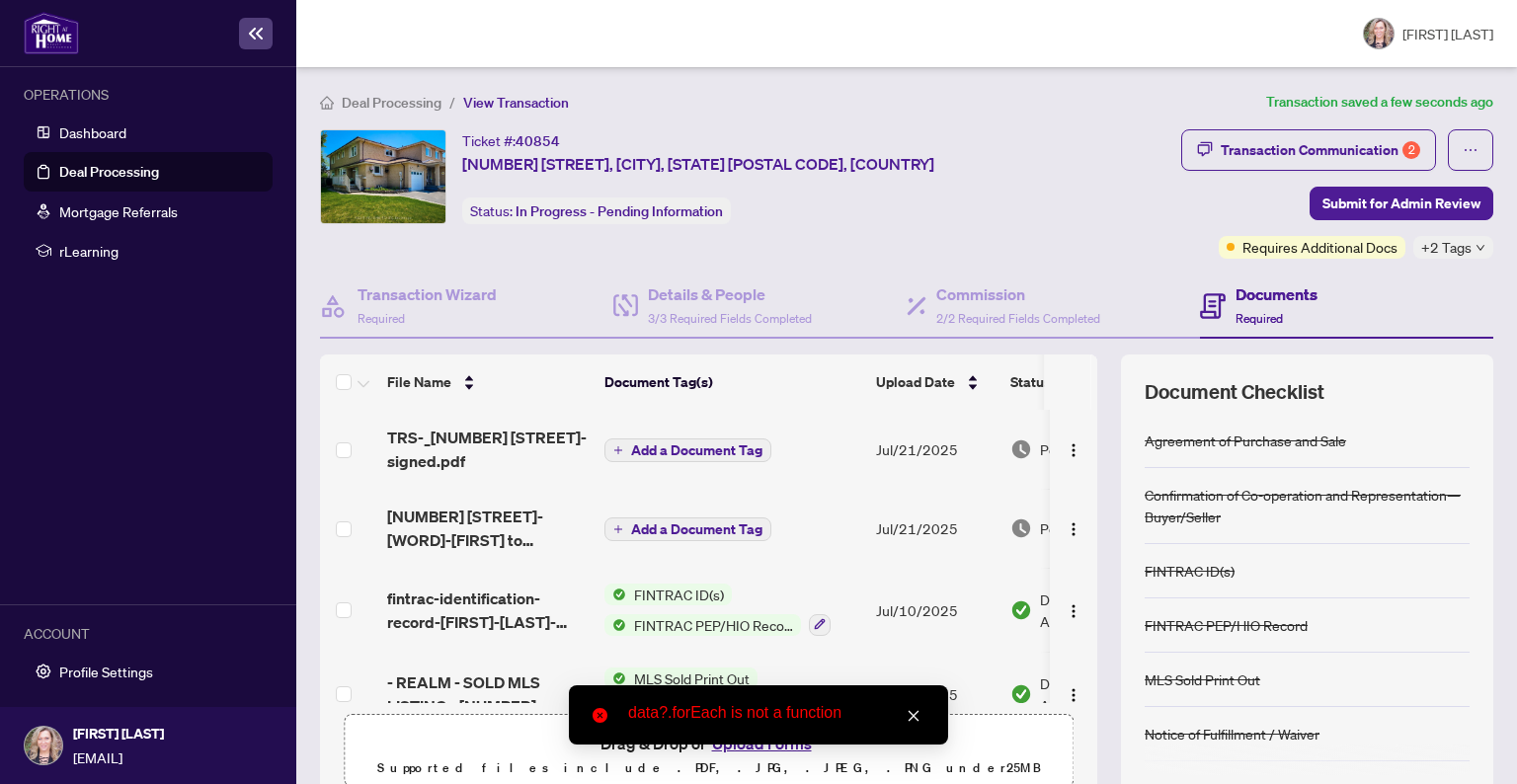 click at bounding box center [914, 716] 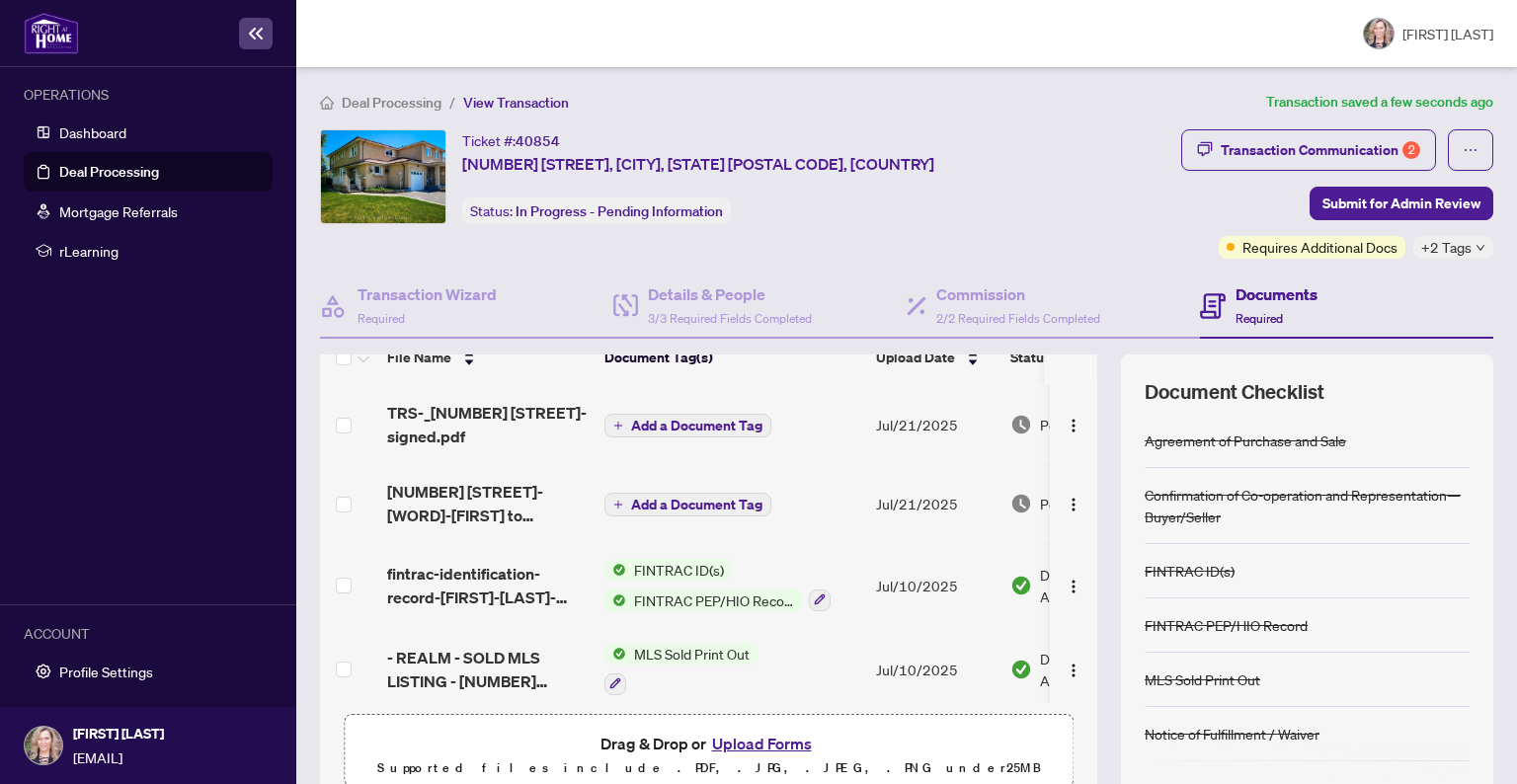 scroll, scrollTop: 0, scrollLeft: 0, axis: both 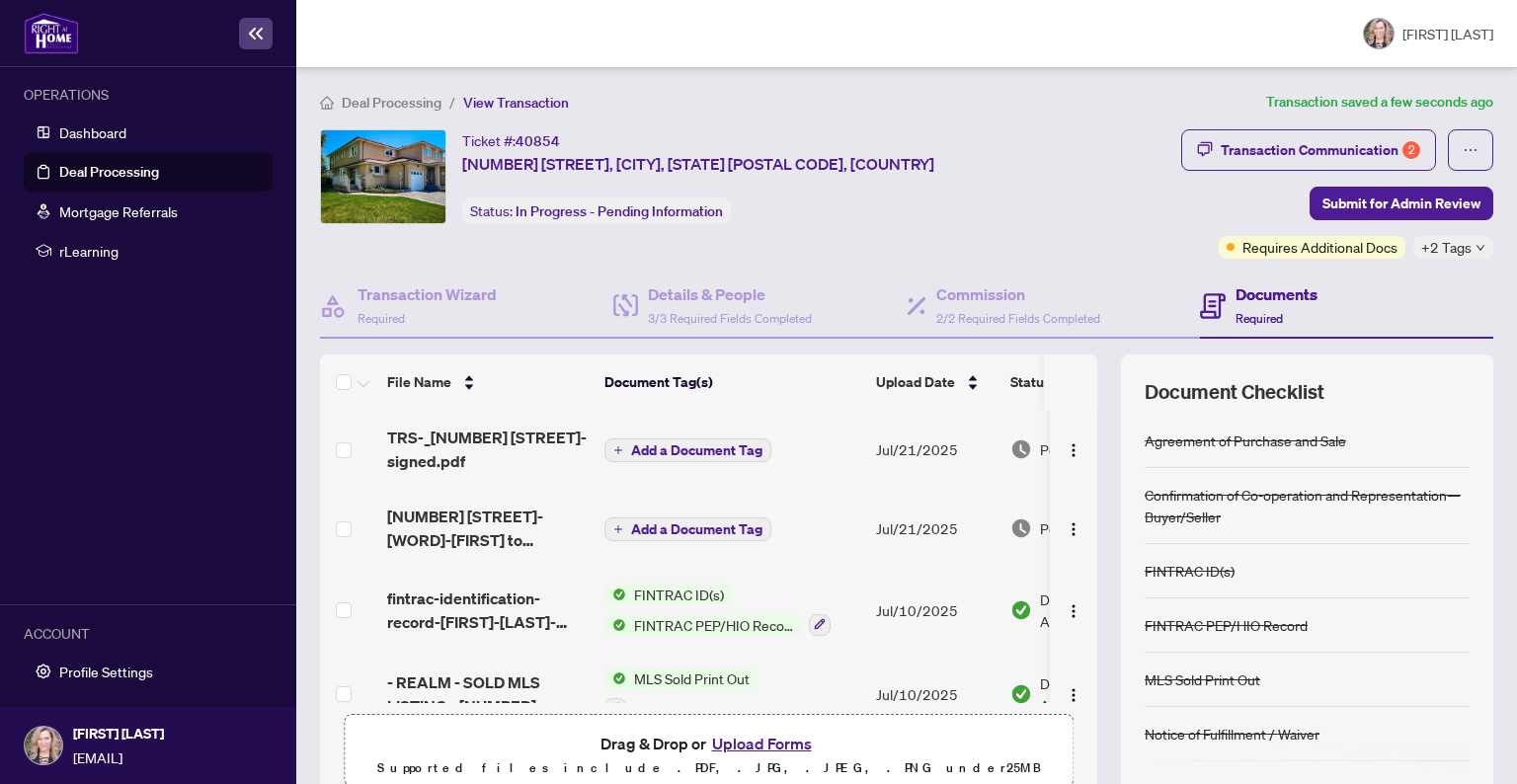 click on "Add a Document Tag" at bounding box center [696, 450] 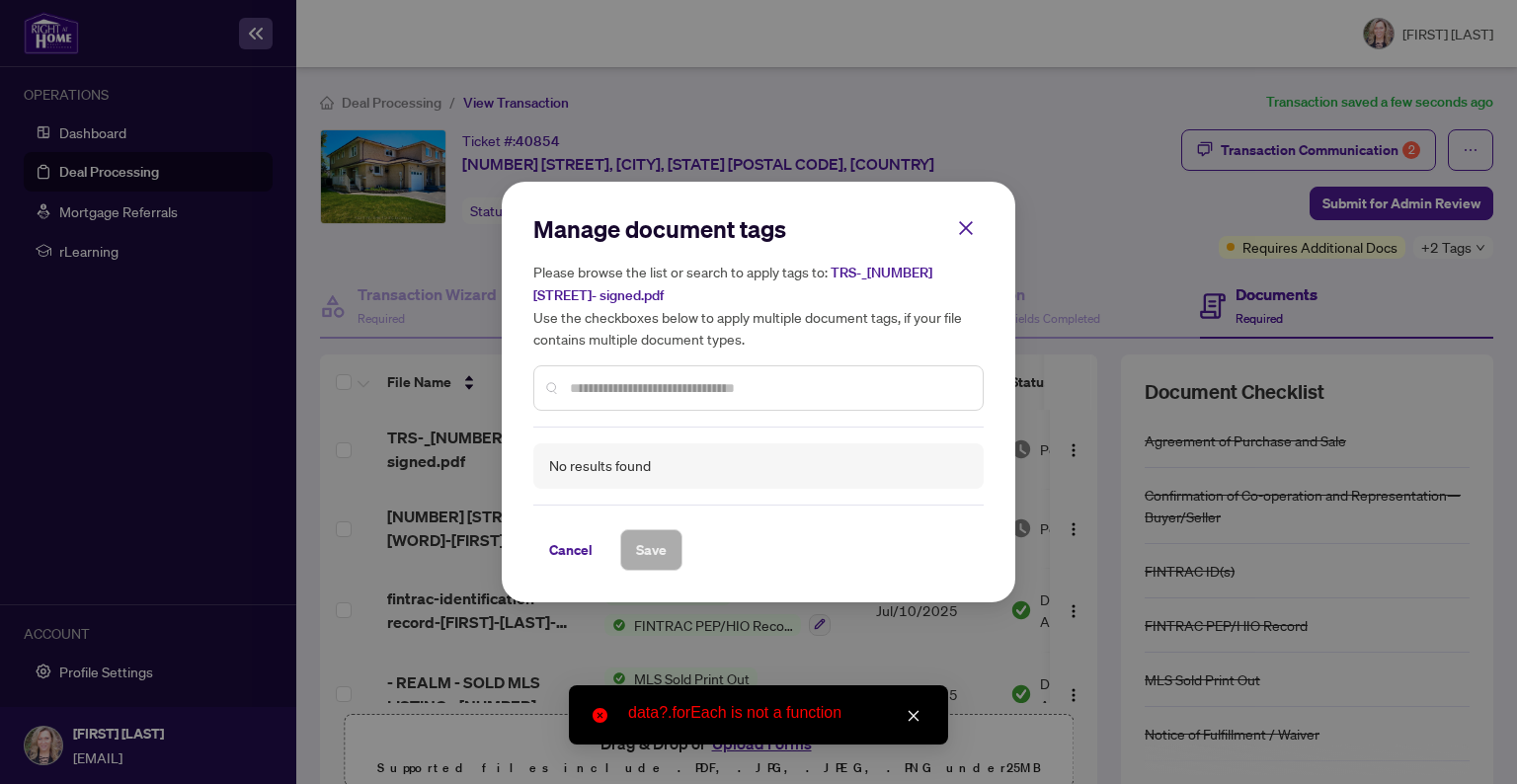 click on "Cancel" at bounding box center [571, 550] 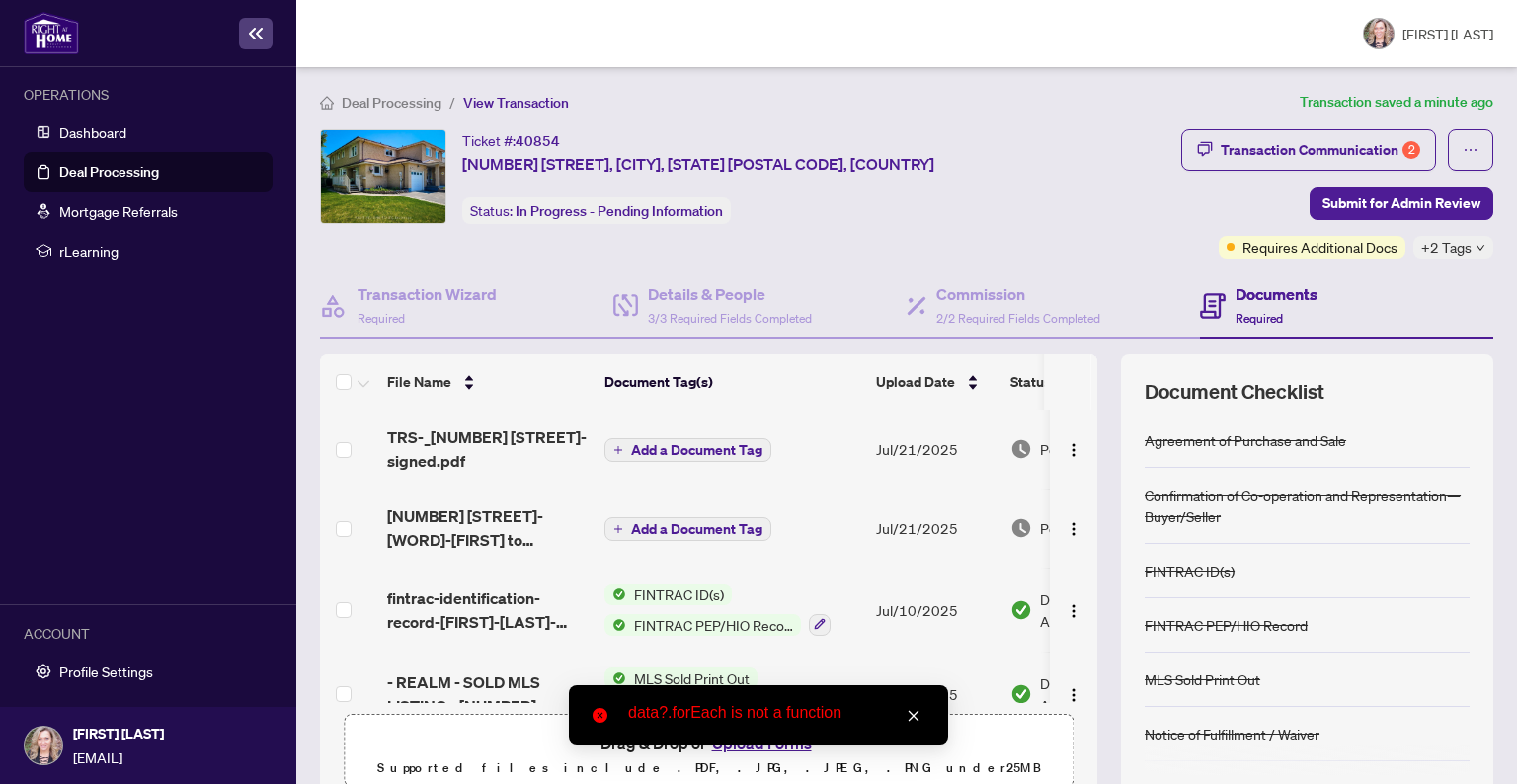 click 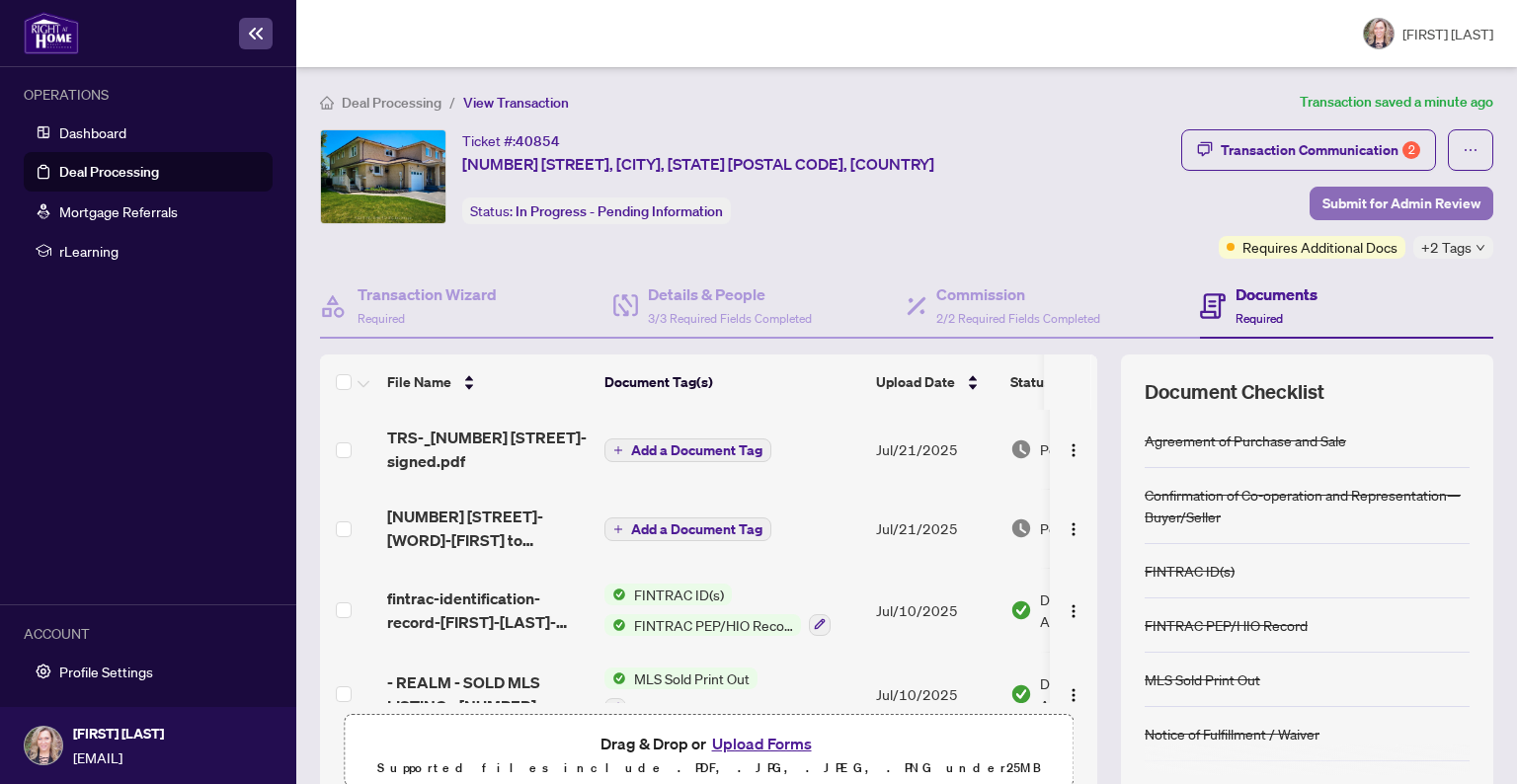 click on "Submit for Admin Review" at bounding box center (1401, 203) 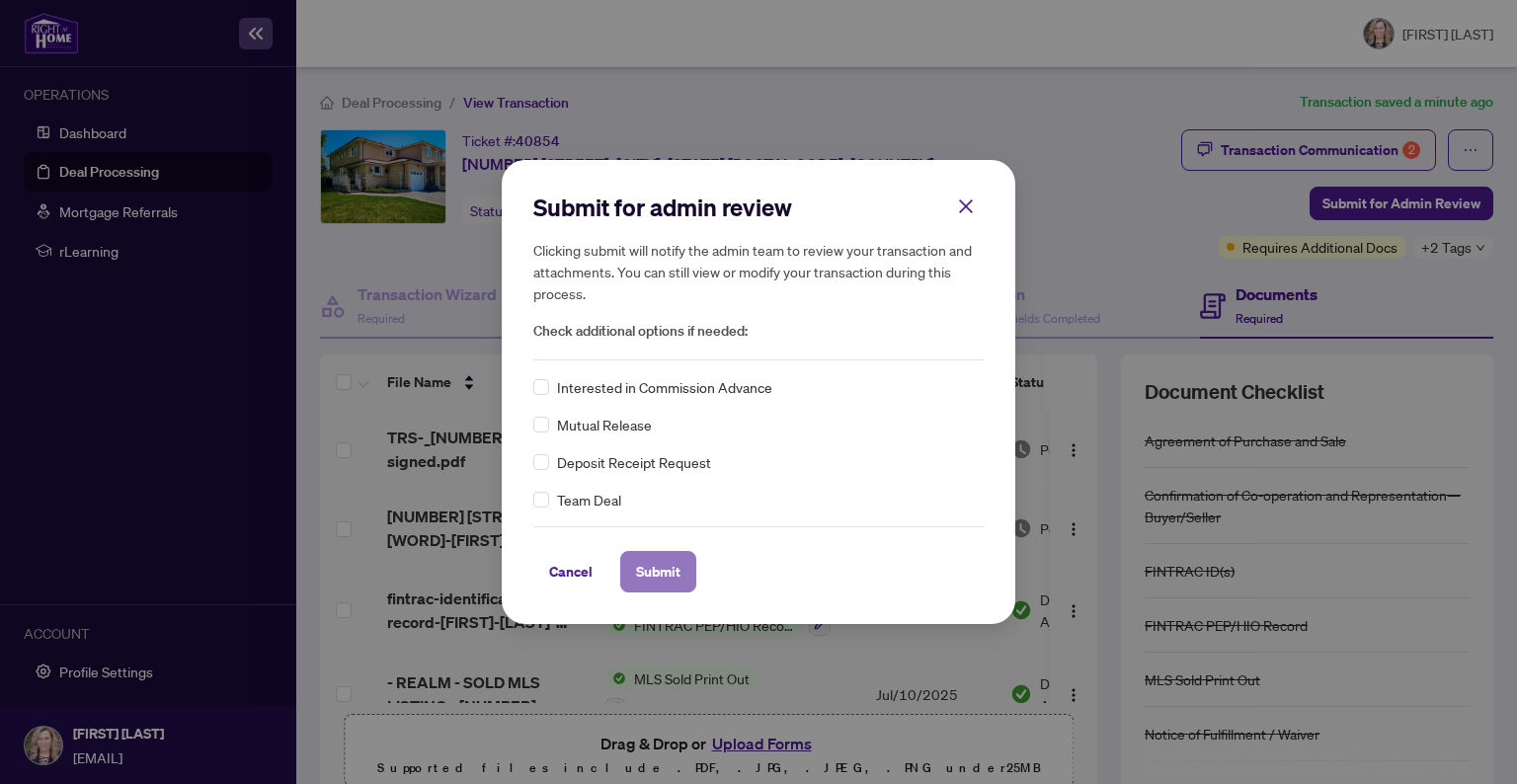click on "Submit" at bounding box center (658, 572) 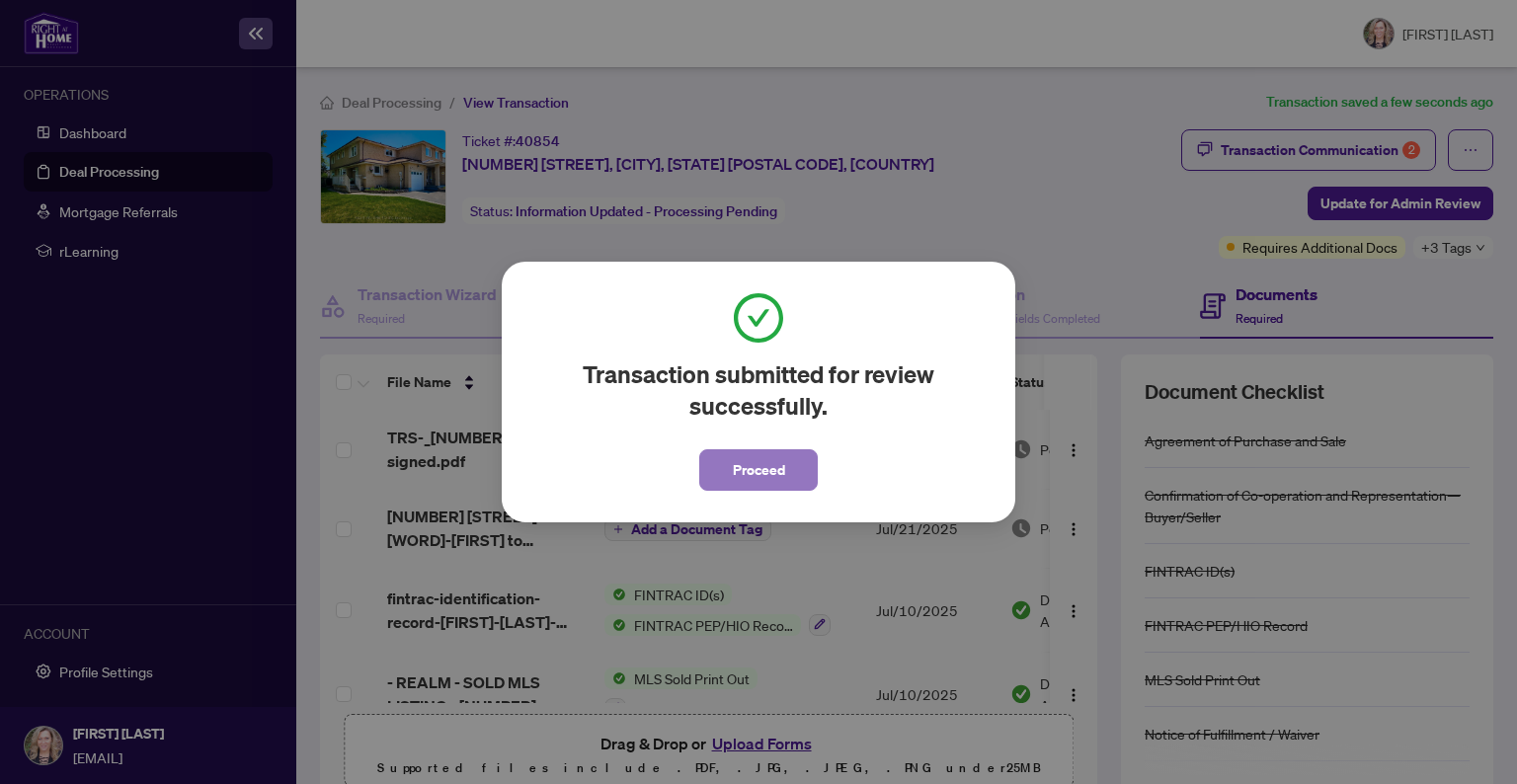 click on "Proceed" at bounding box center [758, 470] 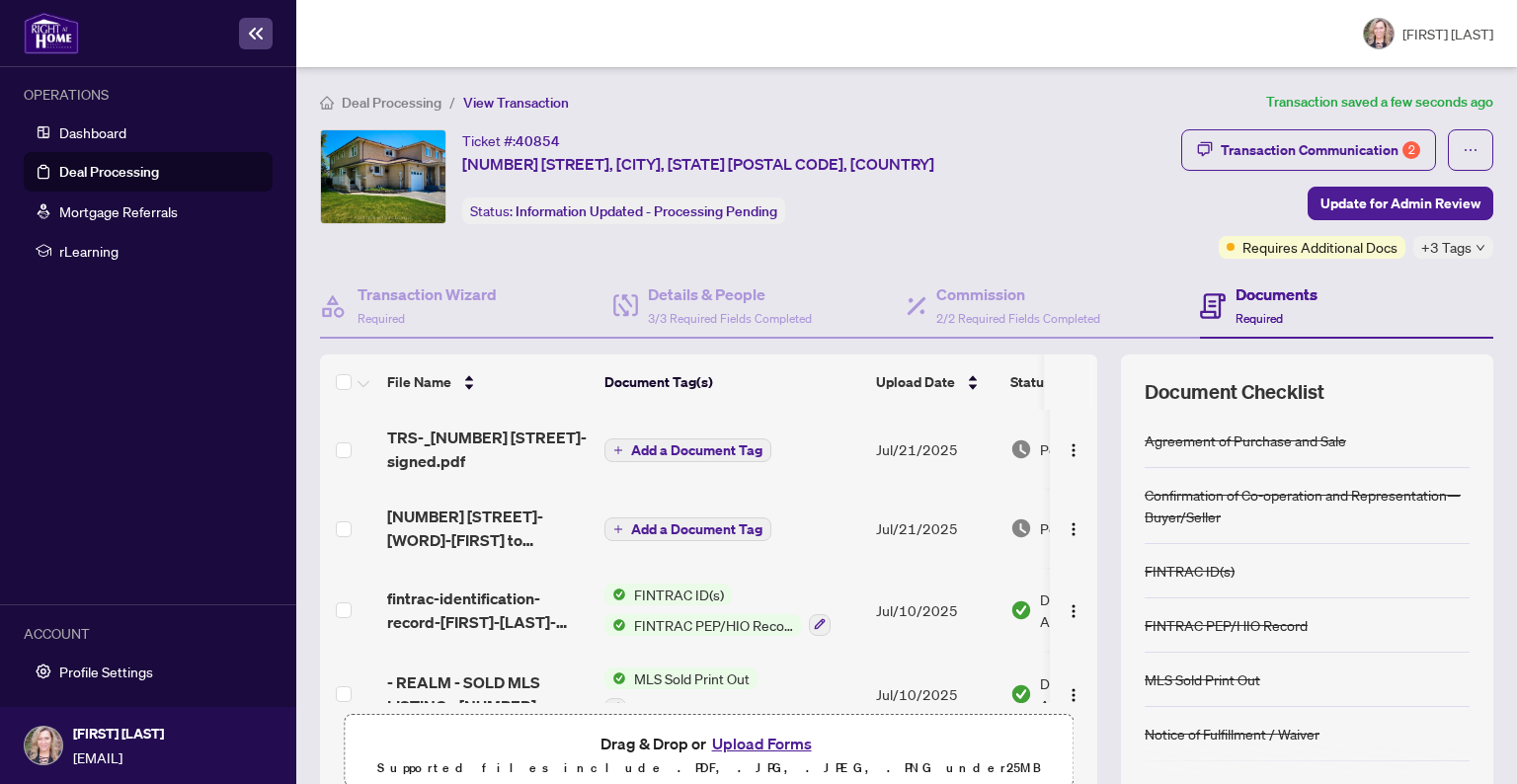 click on "Deal Processing" at bounding box center (391, 103) 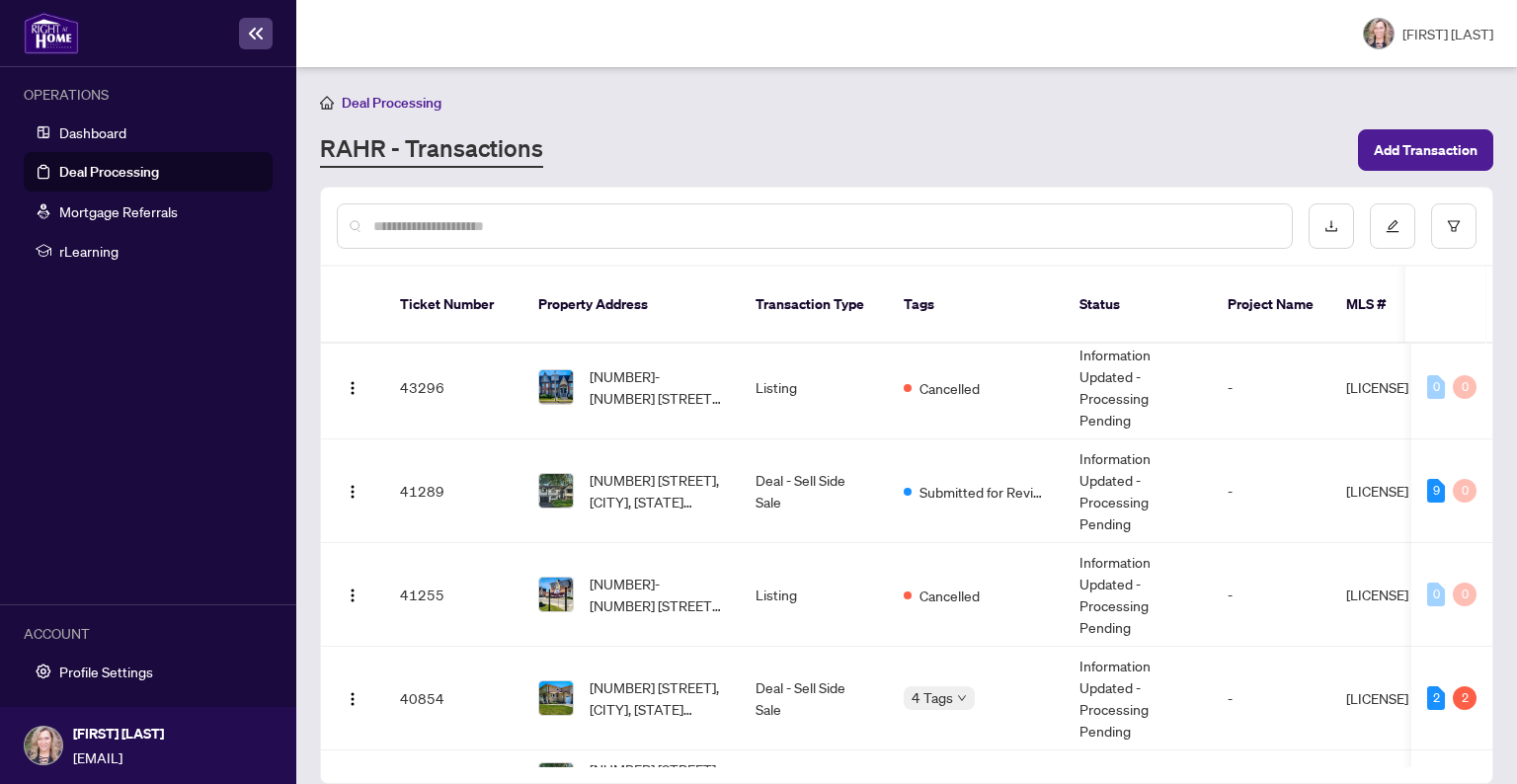 scroll, scrollTop: 0, scrollLeft: 0, axis: both 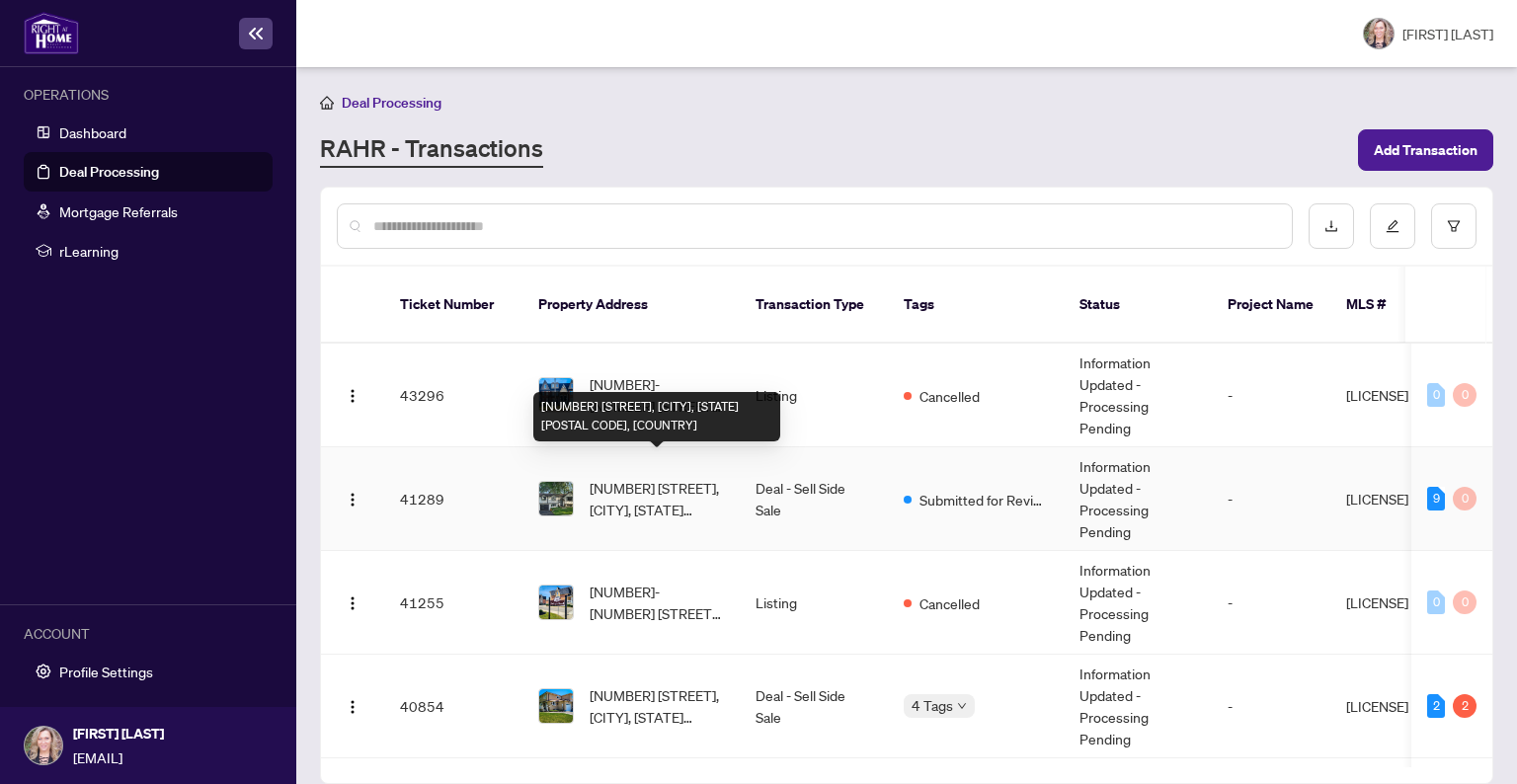 click on "[NUMBER] [STREET], [CITY], [STATE] [POSTAL CODE], [COUNTRY]" at bounding box center [657, 499] 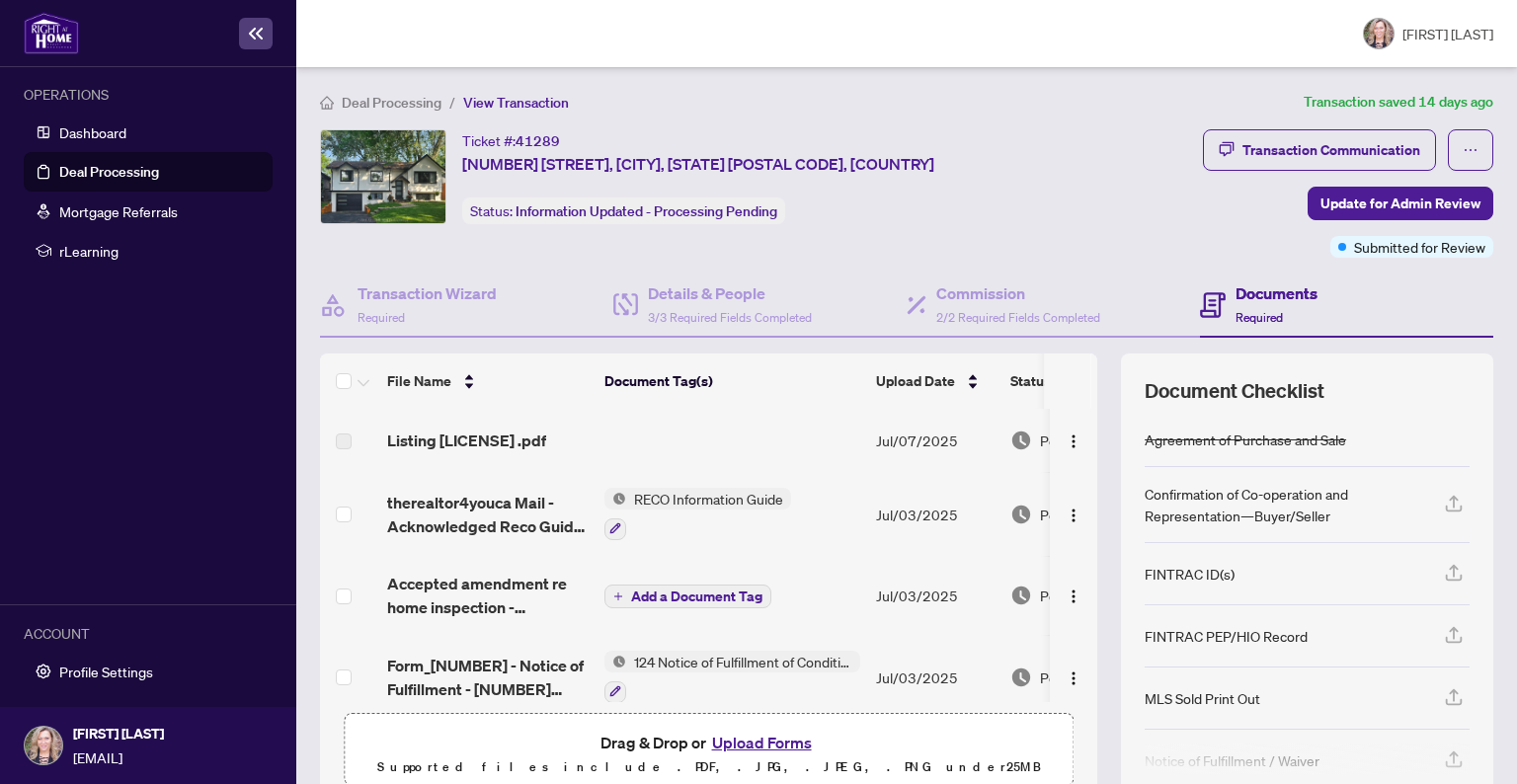 scroll, scrollTop: 0, scrollLeft: 0, axis: both 